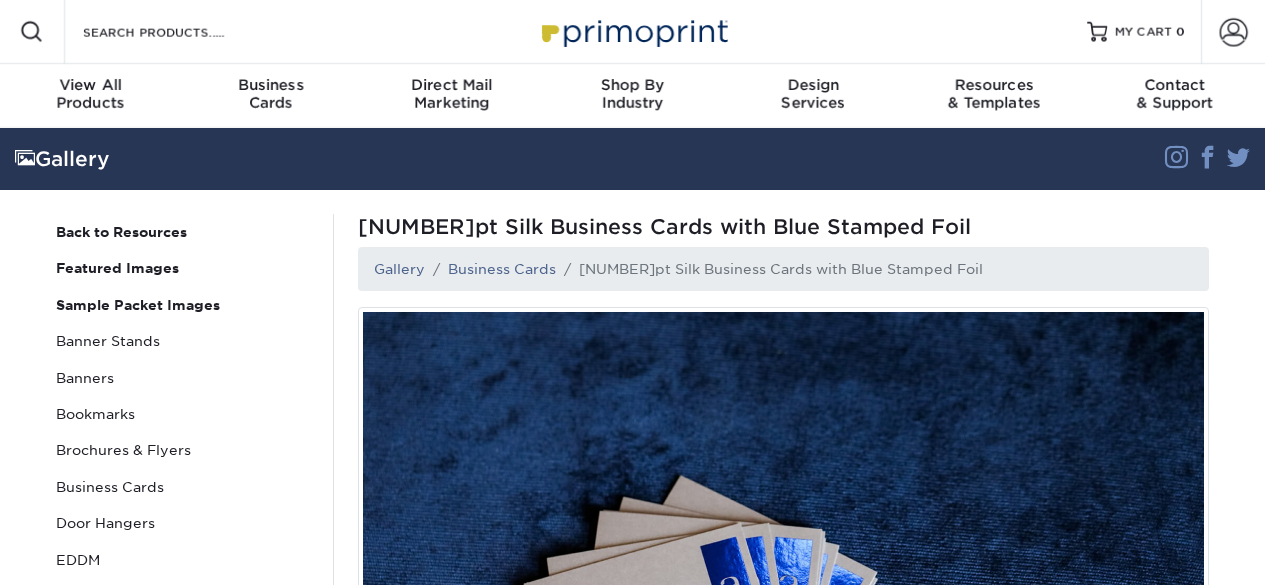 scroll, scrollTop: 0, scrollLeft: 0, axis: both 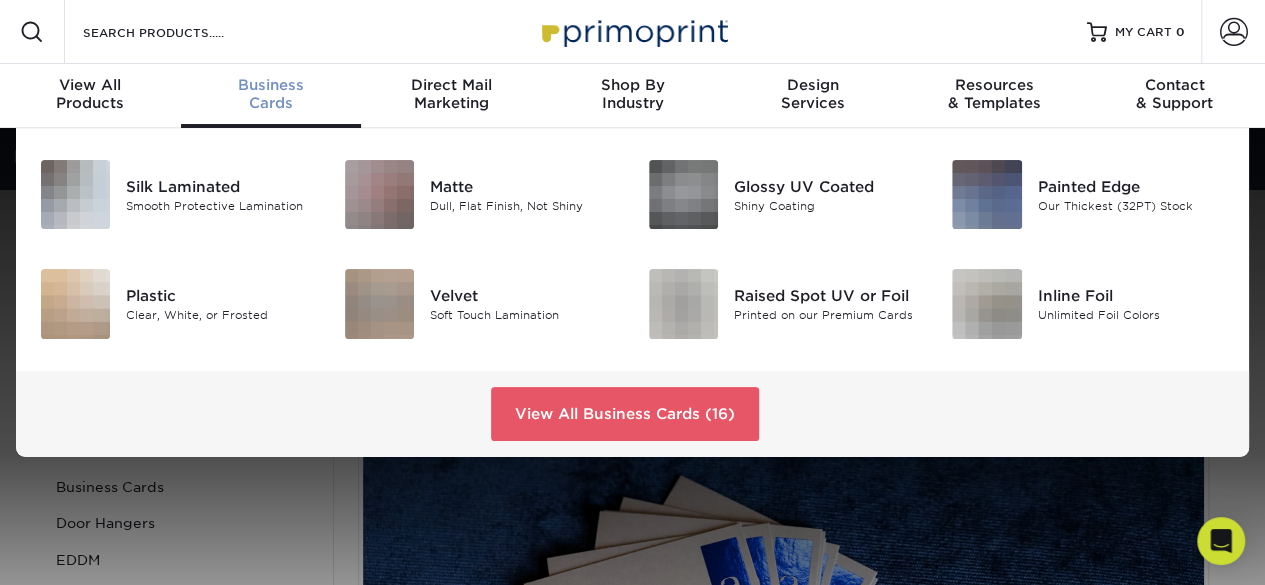 click on "Business  Cards" at bounding box center (271, 94) 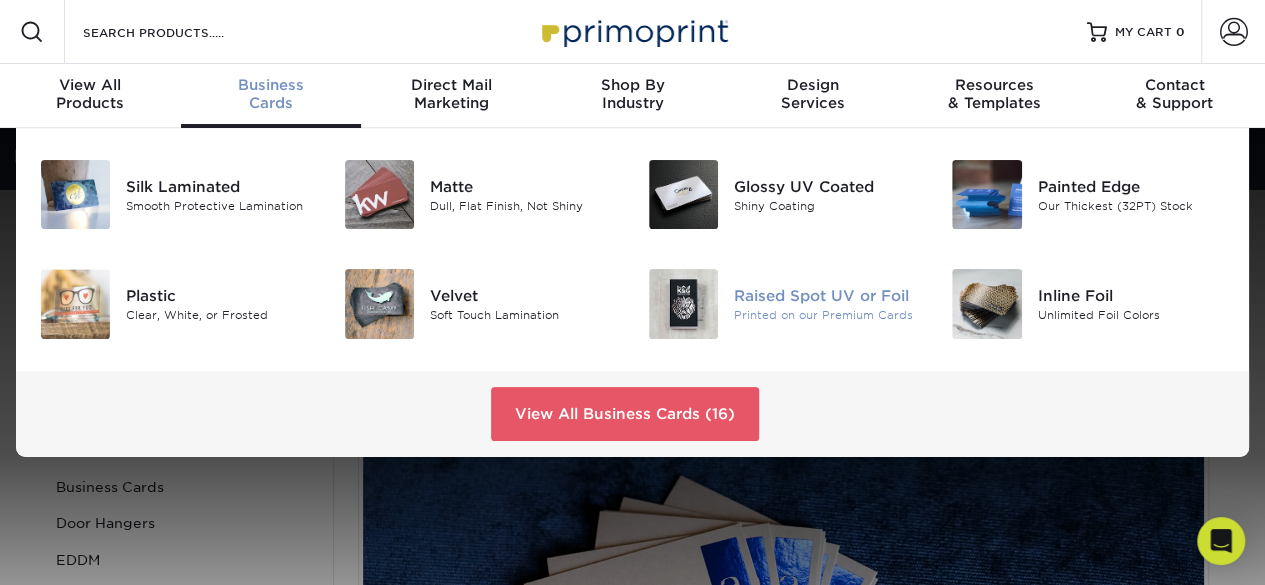 click on "Raised Spot UV or Foil" at bounding box center [828, 296] 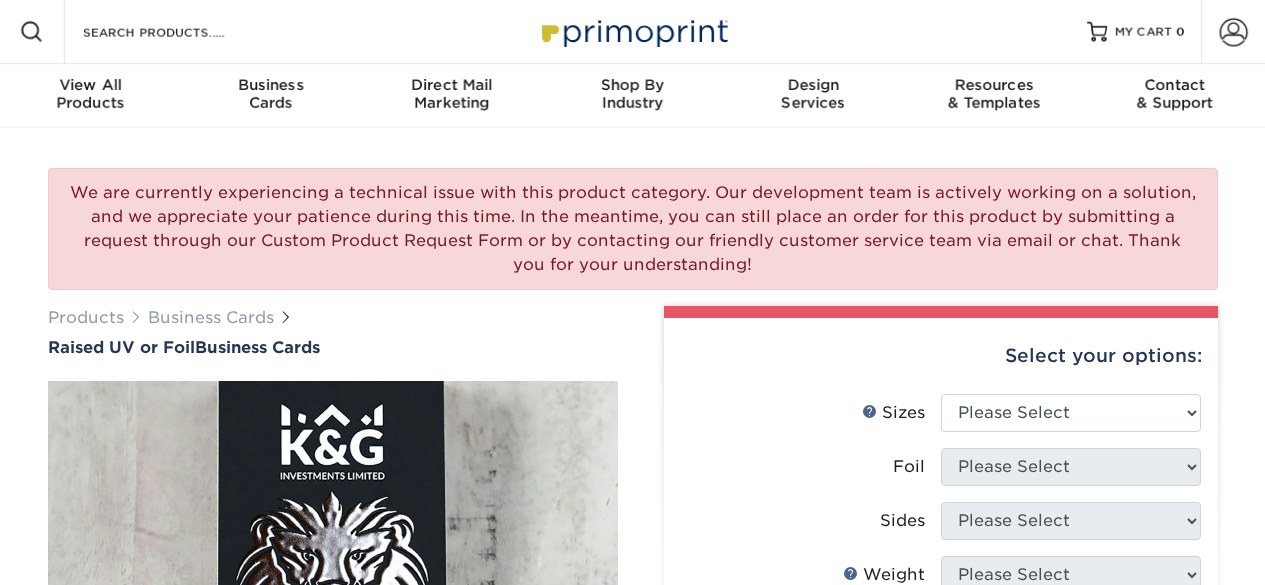 scroll, scrollTop: 0, scrollLeft: 0, axis: both 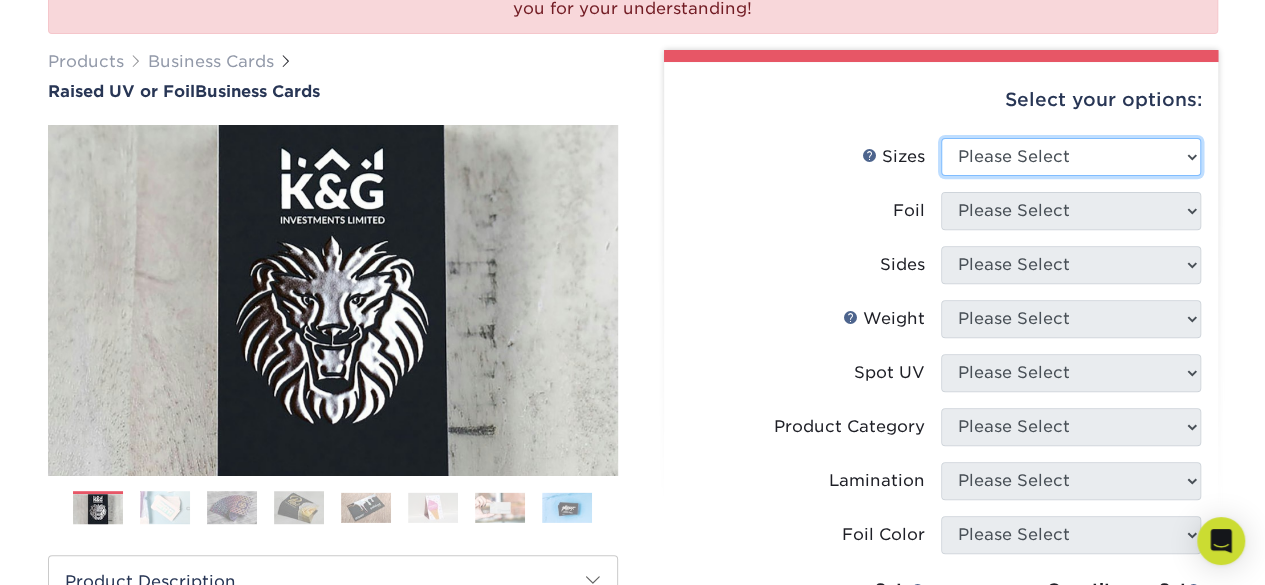 click on "Please Select
2" x 3.5" - Standard" at bounding box center [1071, 157] 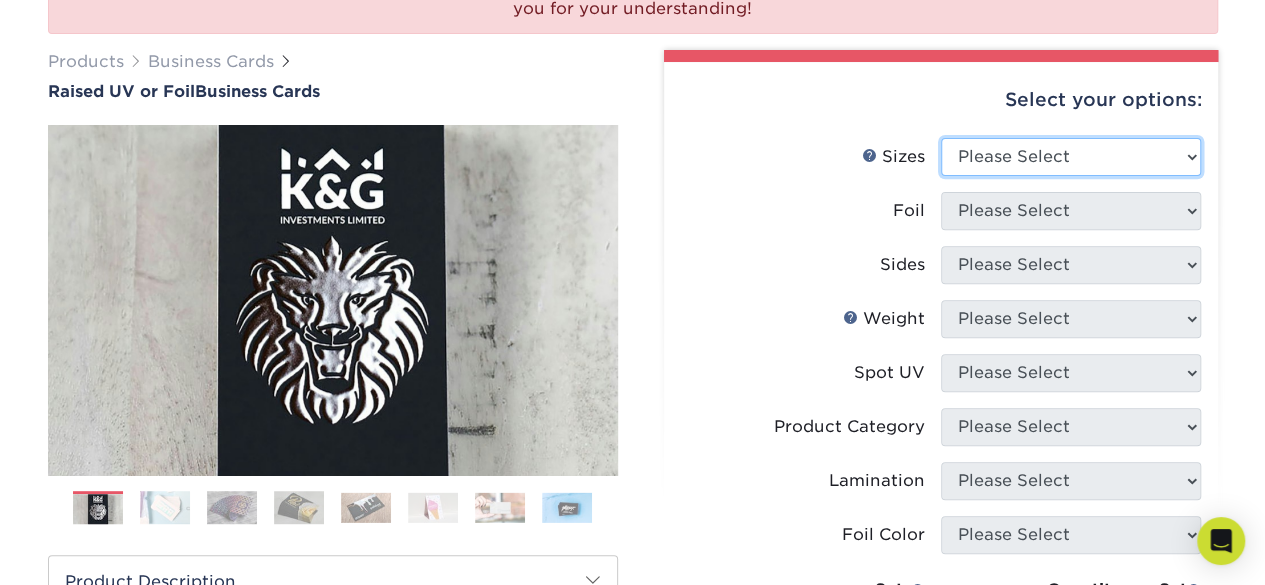 select on "2.00x3.50" 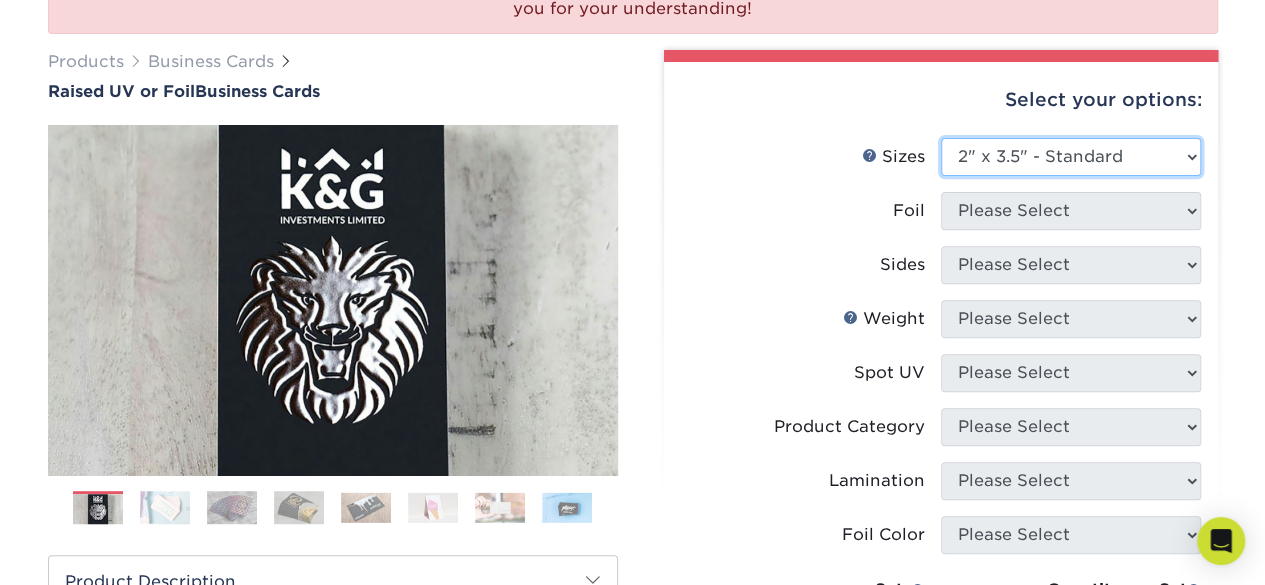 click on "Please Select
2" x 3.5" - Standard" at bounding box center [1071, 157] 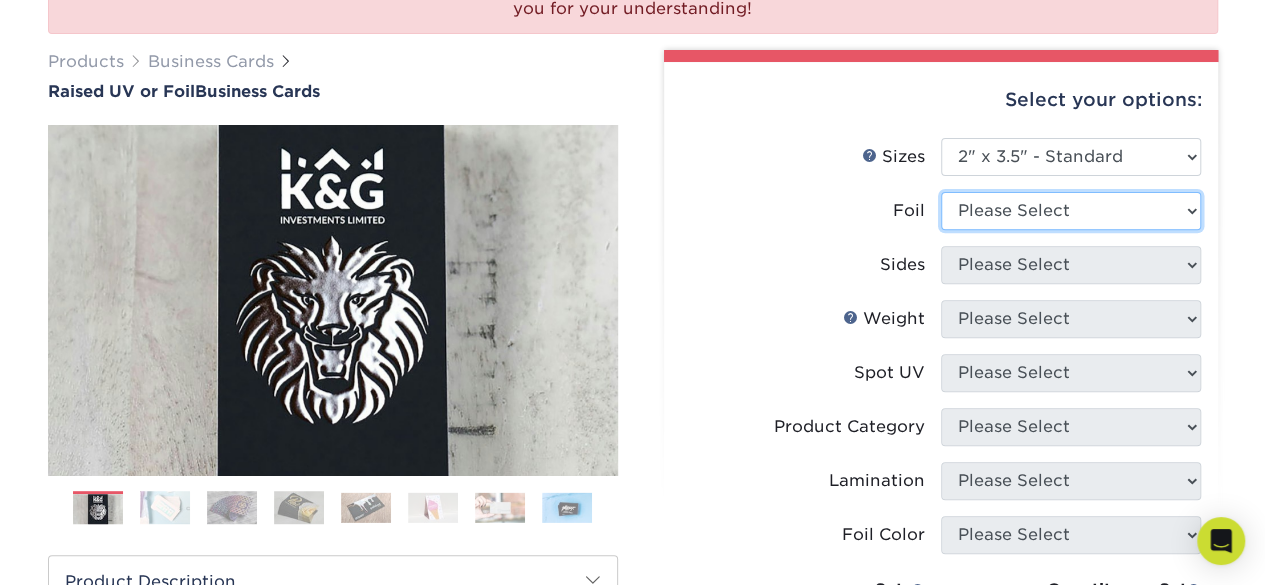 click on "Please Select No Yes" at bounding box center (1071, 211) 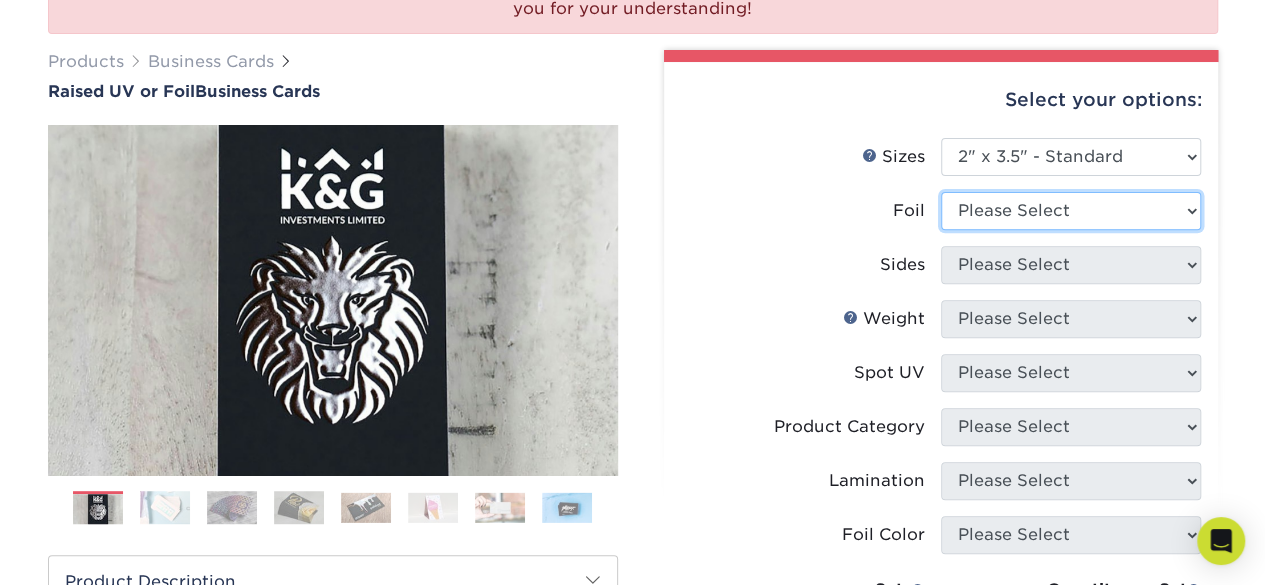 select on "1" 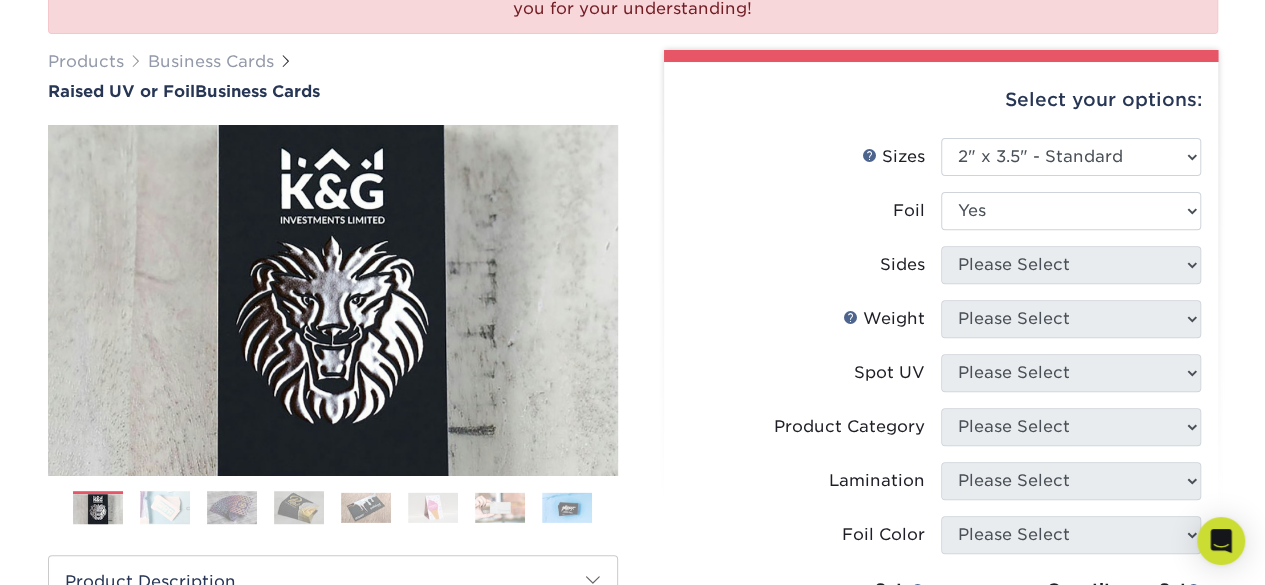 click on "Please Select No Yes" at bounding box center (1071, 211) 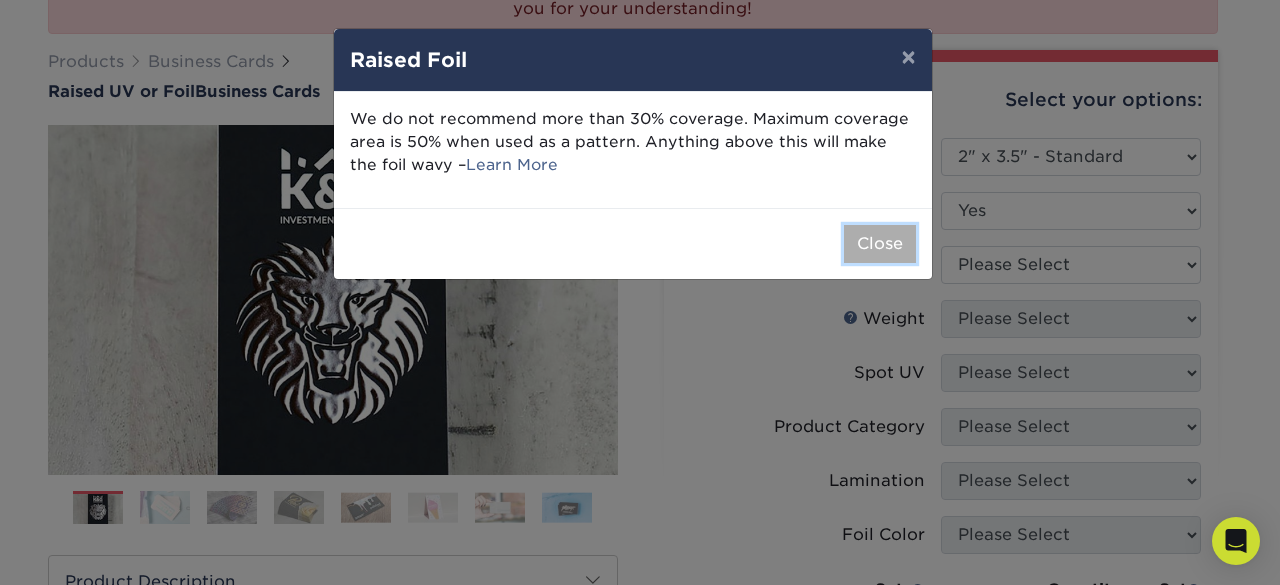 click on "Close" at bounding box center [880, 244] 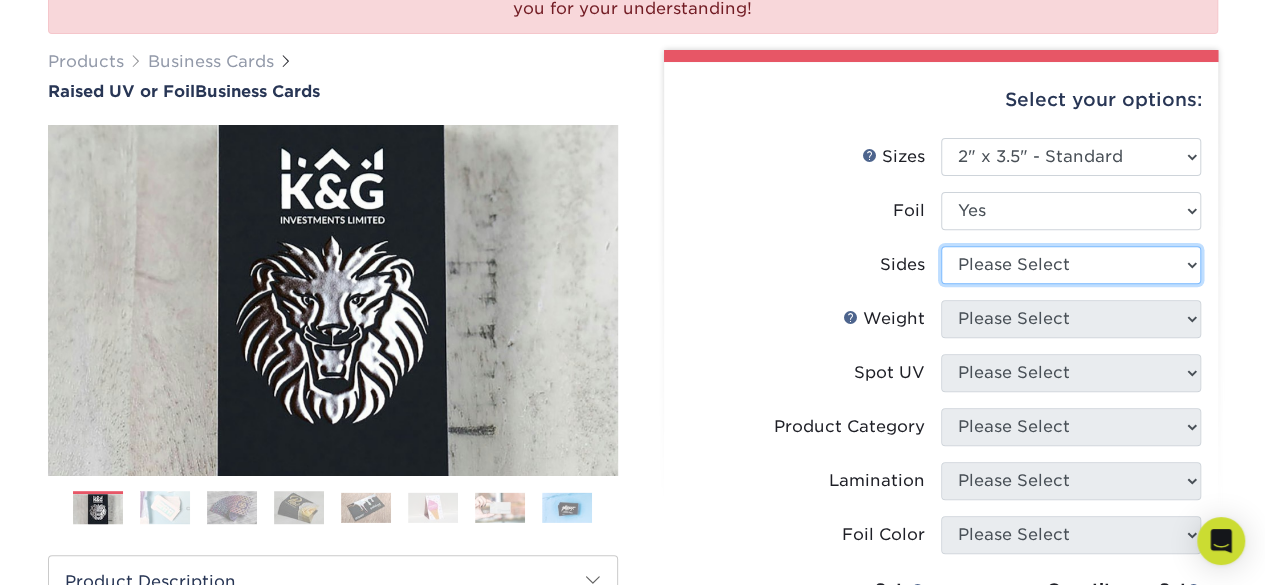 click on "Please Select Print Both Sides - Foil Both Sides Print Both Sides - Foil Front Only Print Front Only - Foil Front Only" at bounding box center [1071, 265] 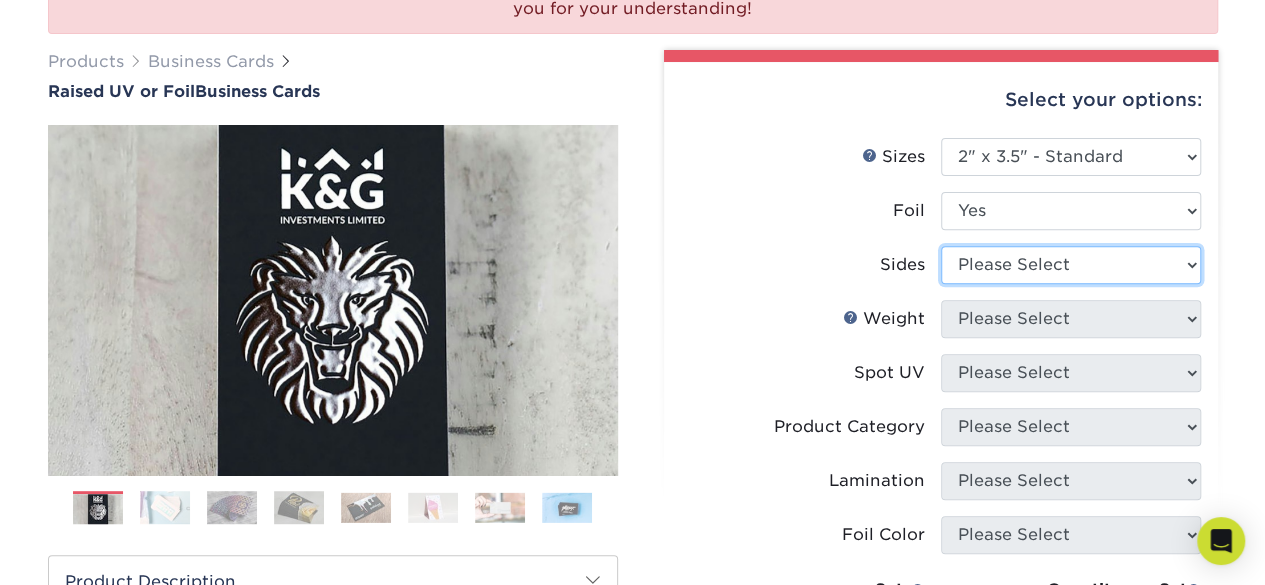 select on "34527644-b4fd-4ffb-9092-1318eefcd9d9" 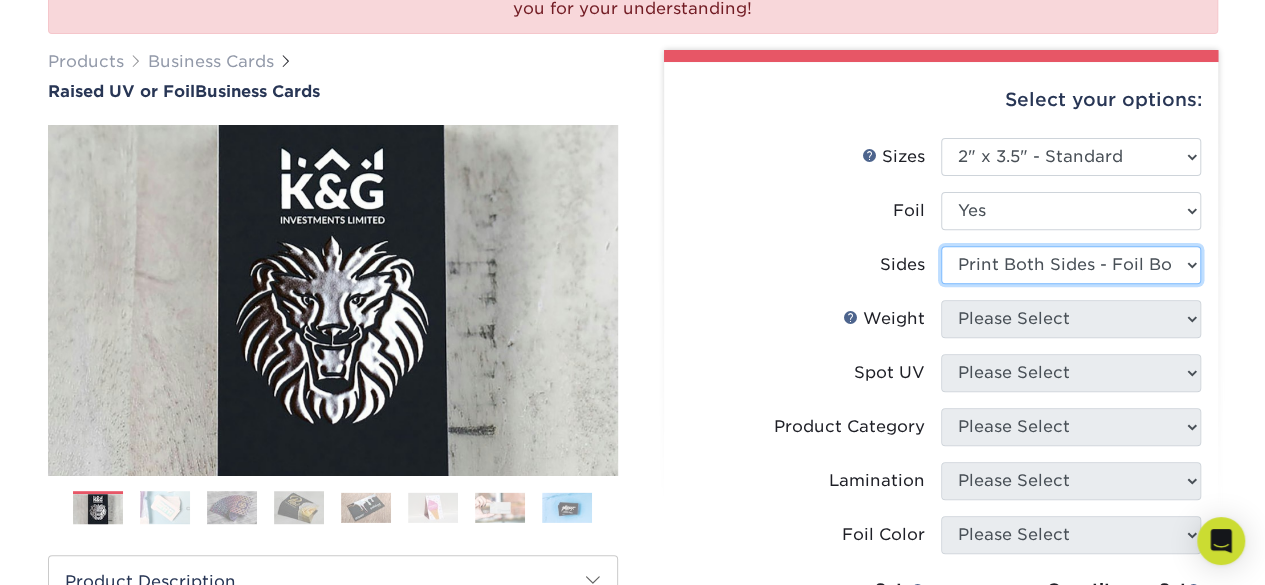 click on "Please Select Print Both Sides - Foil Both Sides Print Both Sides - Foil Front Only Print Front Only - Foil Front Only" at bounding box center (1071, 265) 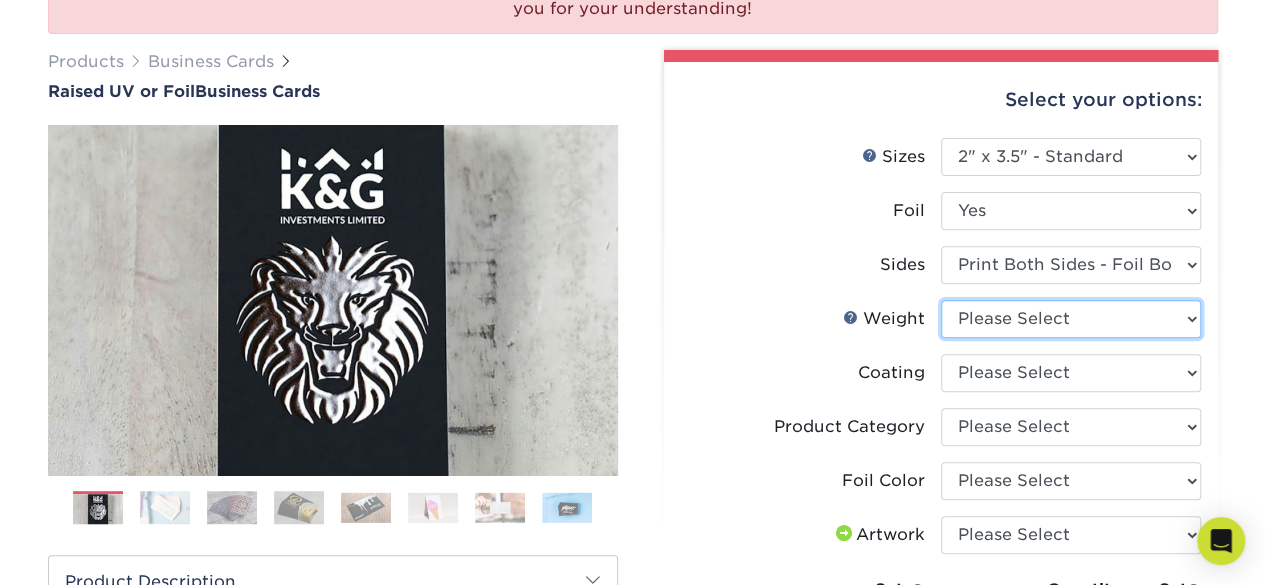click on "Please Select 16PT" at bounding box center [1071, 319] 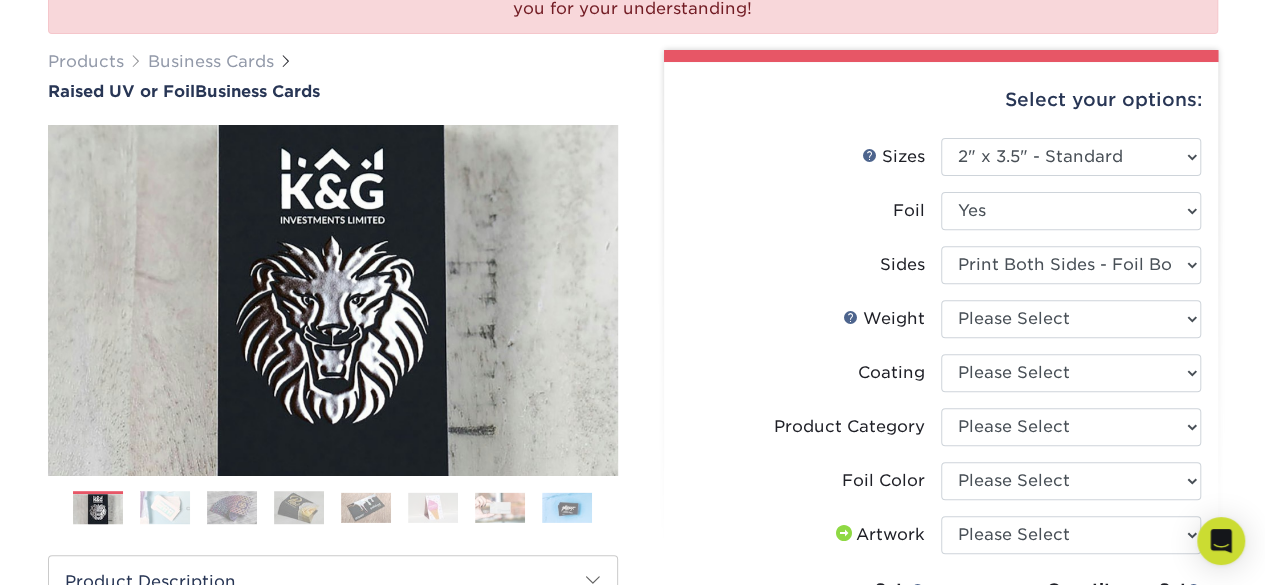 click on "Coating" at bounding box center (941, 381) 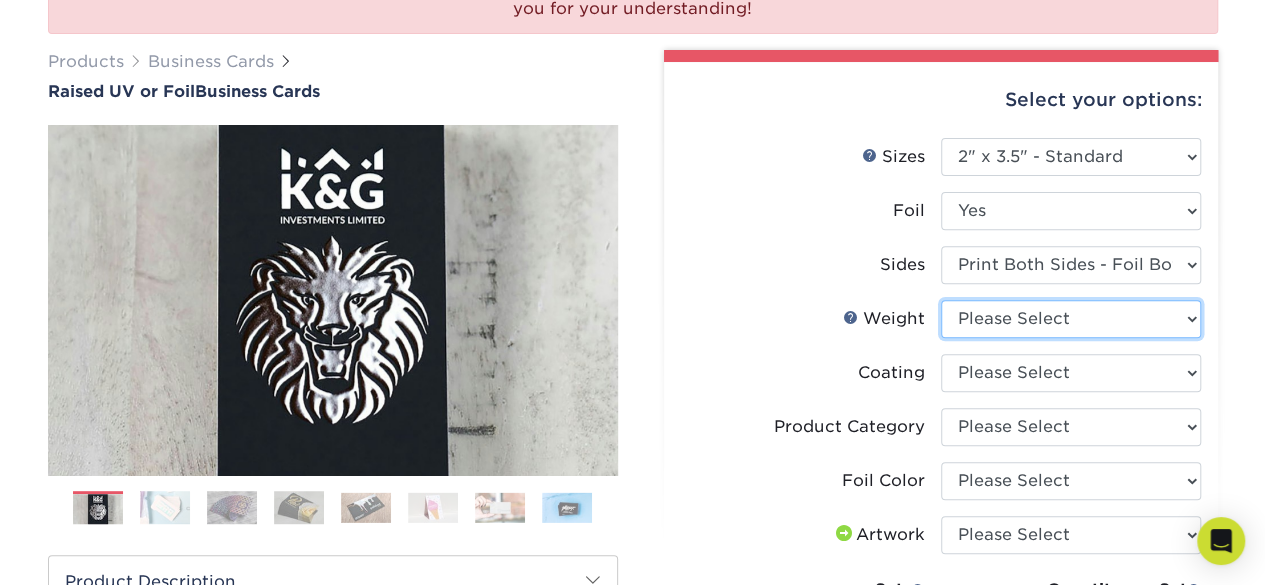 click on "Please Select 16PT" at bounding box center [1071, 319] 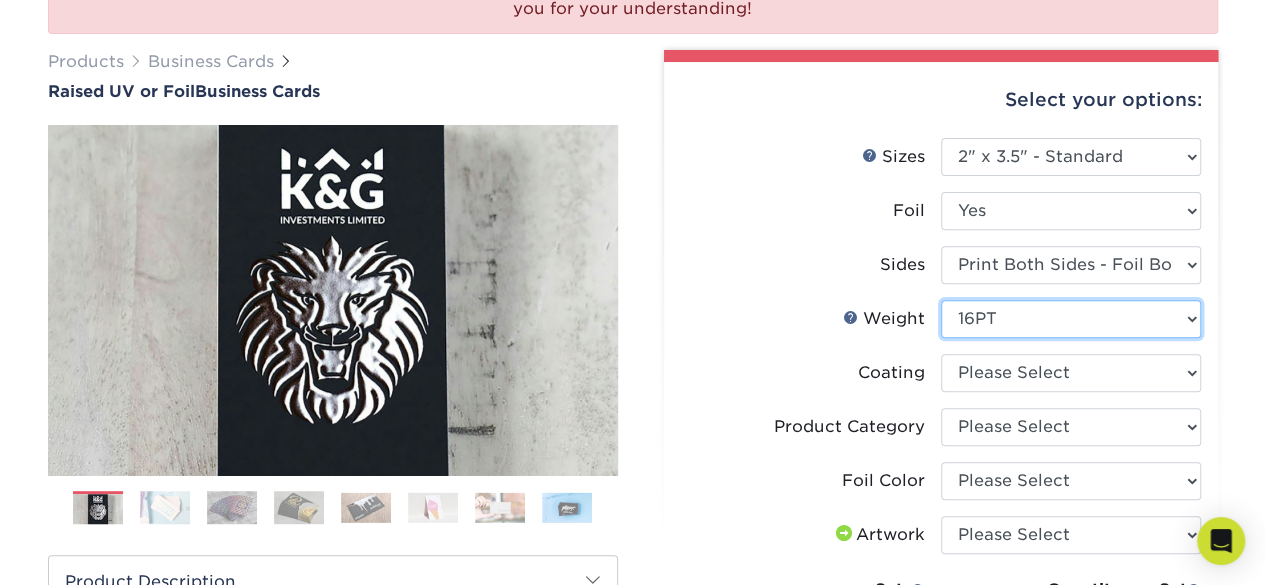 click on "Please Select 16PT" at bounding box center (1071, 319) 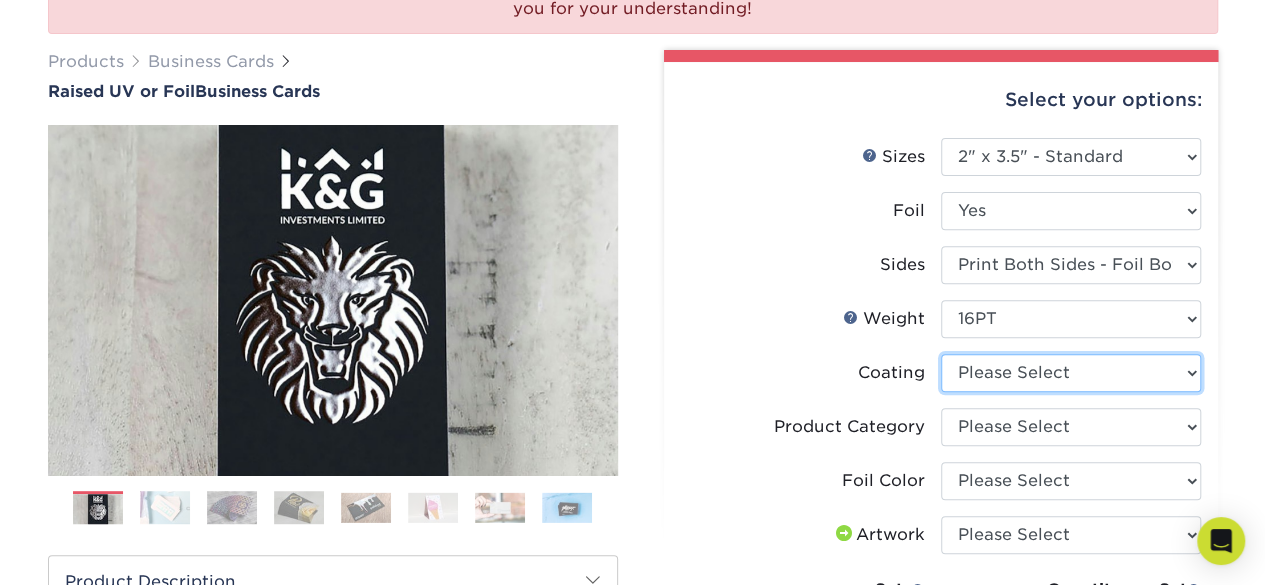 click at bounding box center [1071, 373] 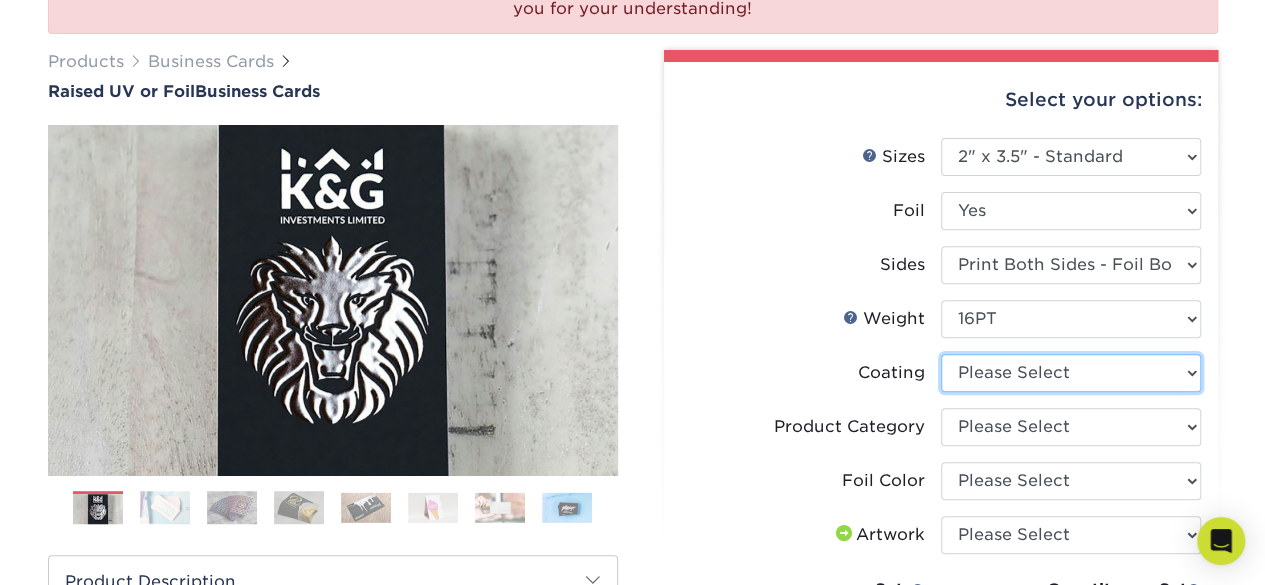 select on "3e7618de-abca-4bda-9f97-8b9129e913d8" 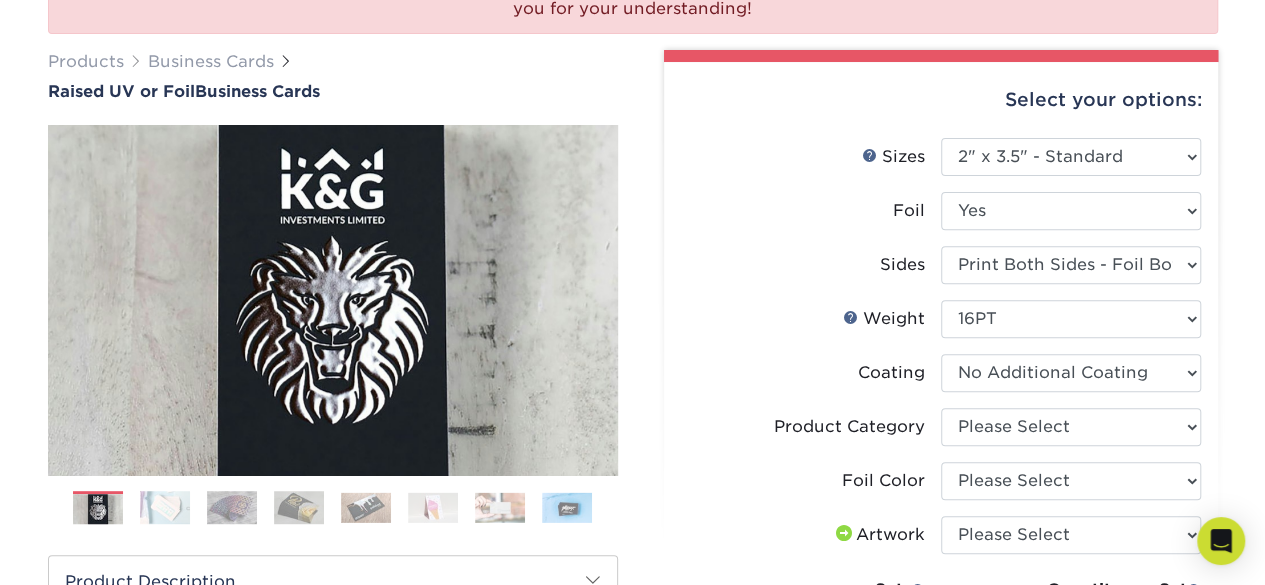 click at bounding box center [1071, 373] 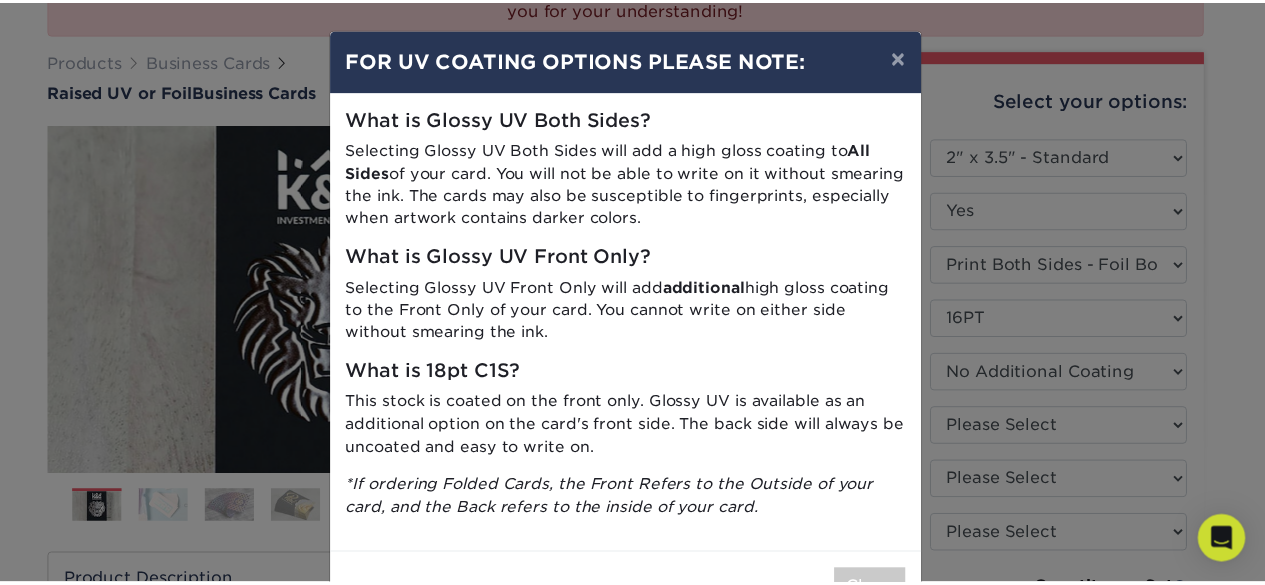 scroll, scrollTop: 66, scrollLeft: 0, axis: vertical 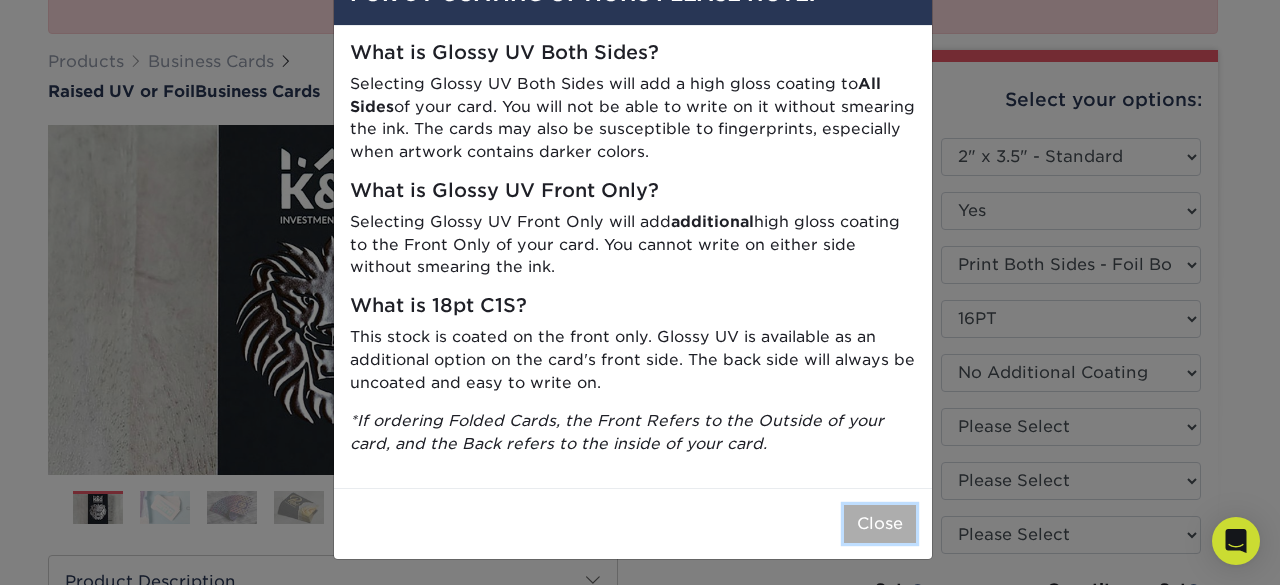 click on "Close" at bounding box center (880, 524) 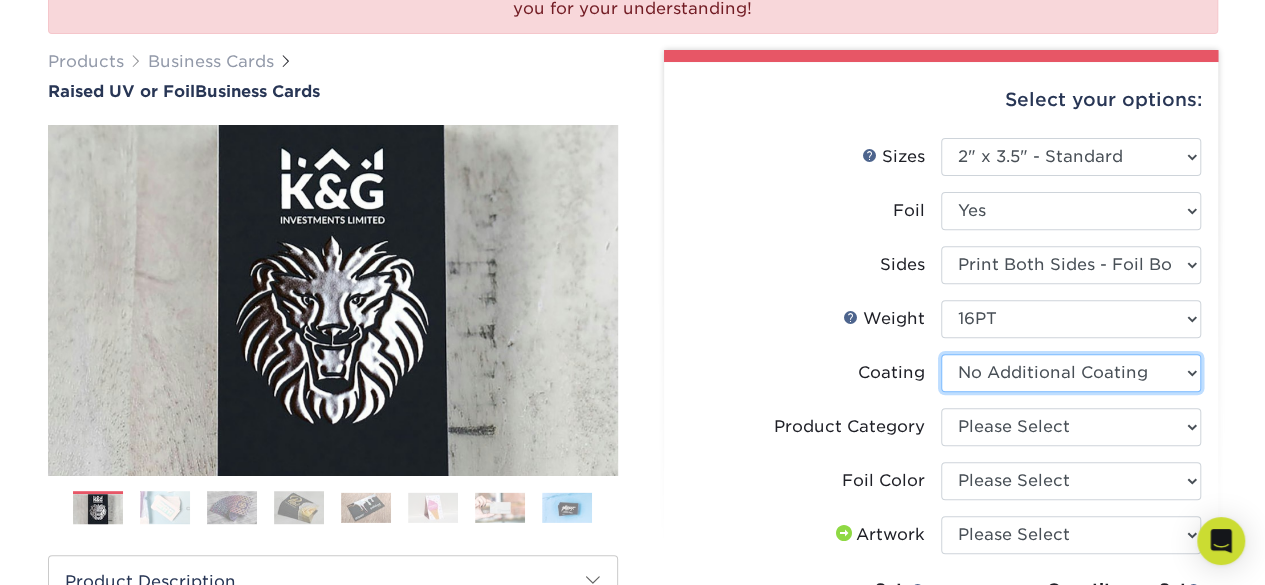 click at bounding box center [1071, 373] 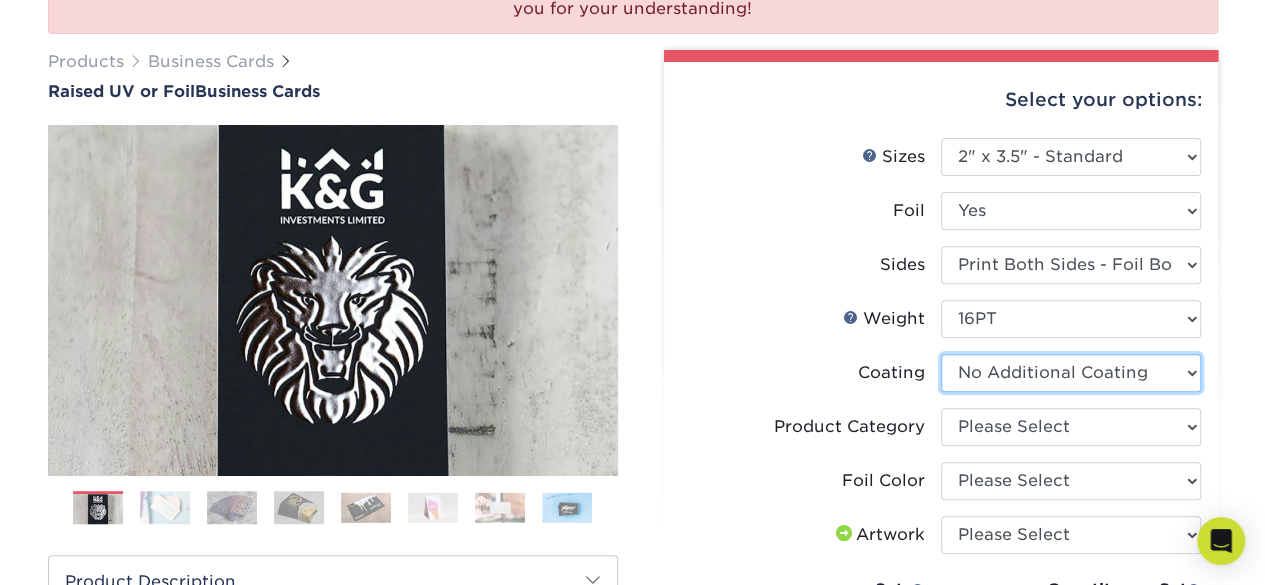 click at bounding box center [1071, 373] 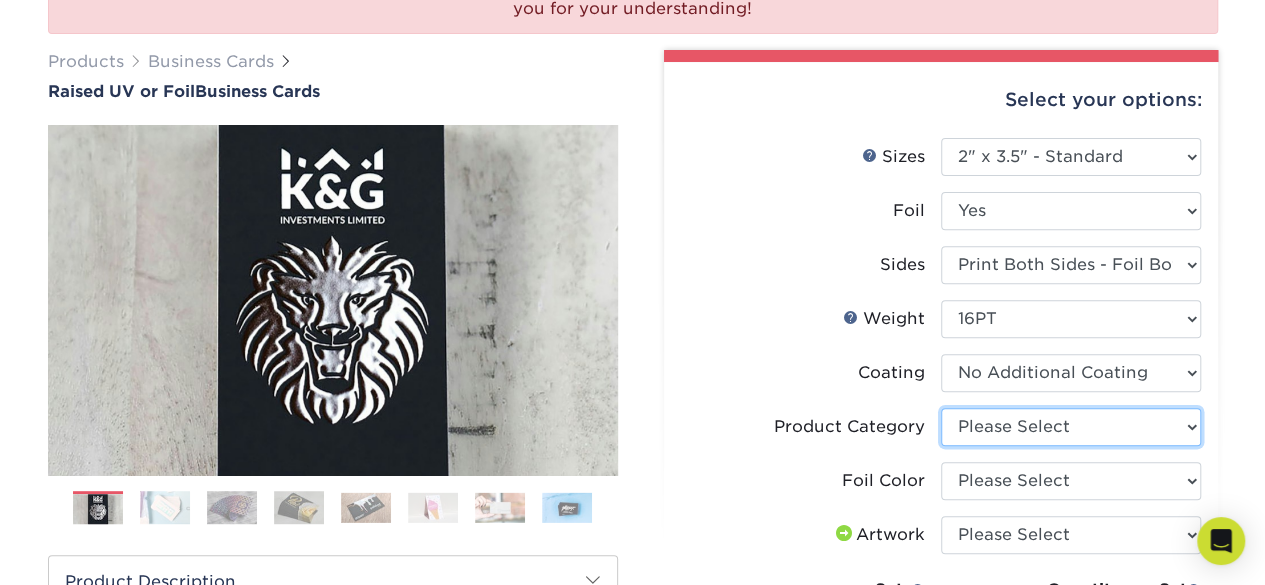 click on "Please Select Business Cards" at bounding box center (1071, 427) 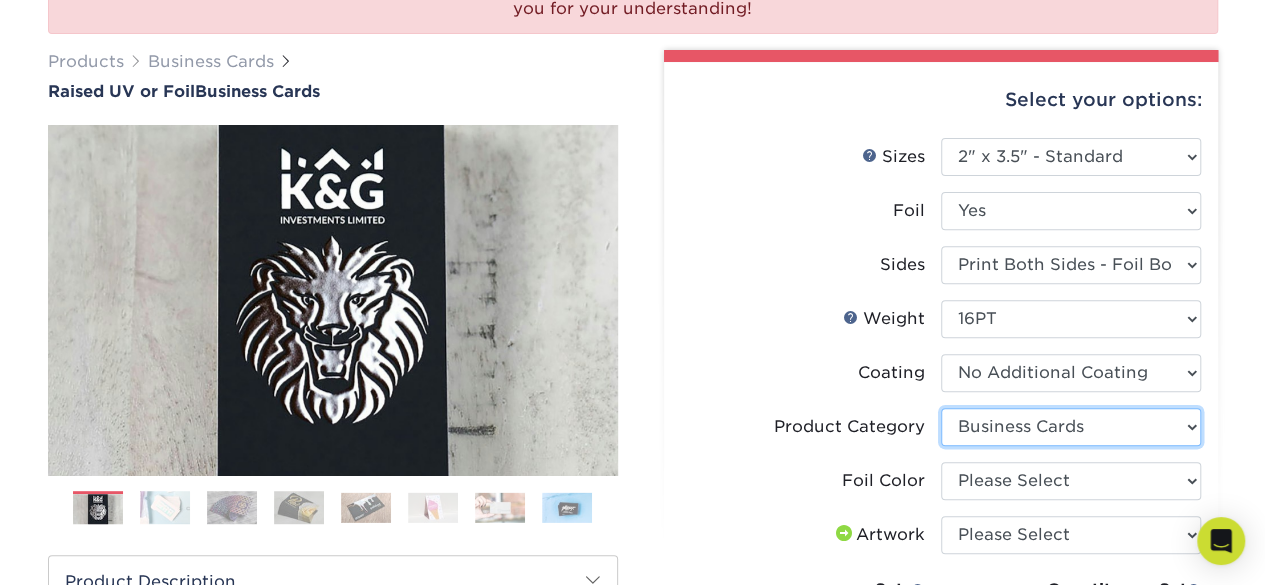 click on "Please Select Business Cards" at bounding box center (1071, 427) 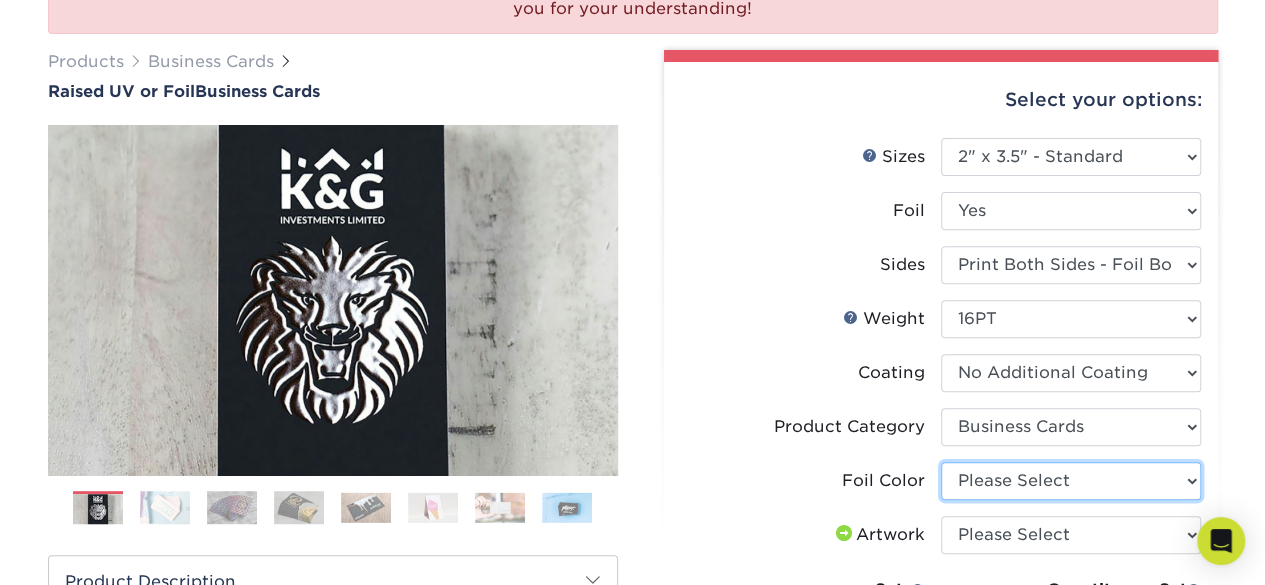 click on "Please Select Silver Foil Holographic Foil Gold Foil" at bounding box center (1071, 481) 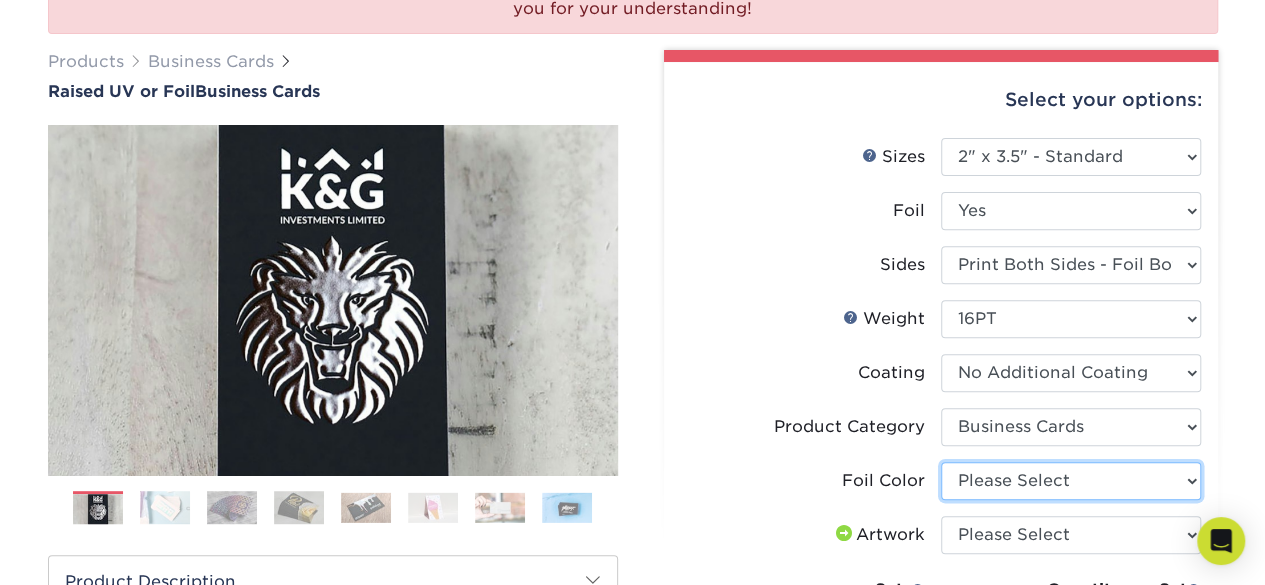 select on "070be916-f238-4bbb-84b5-b64a15a64c9f" 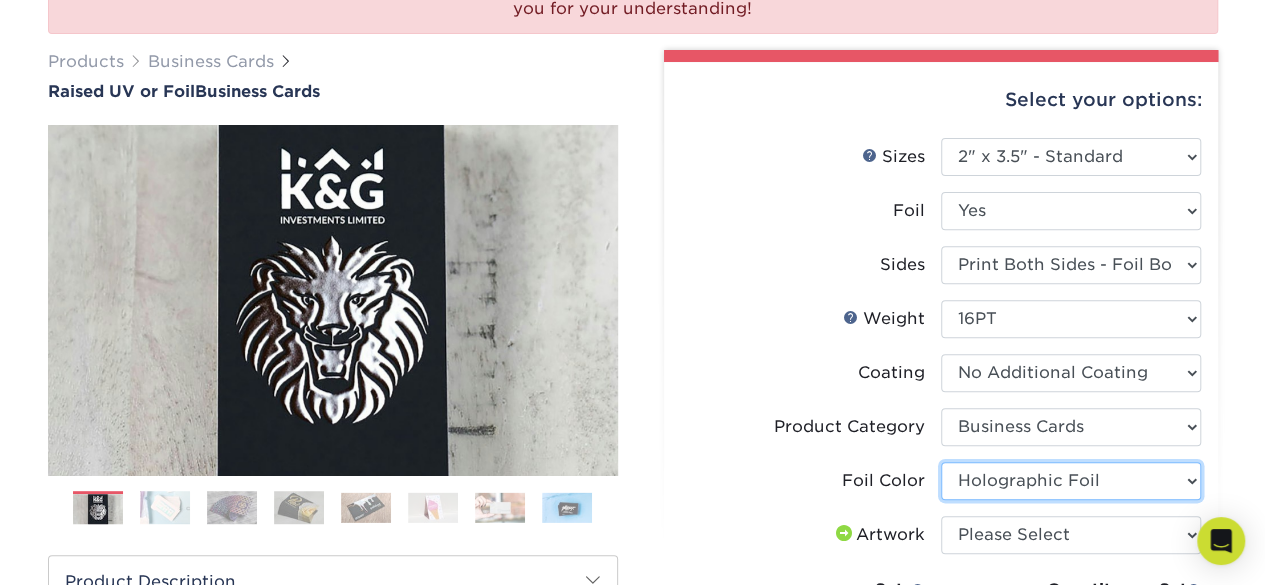 click on "Please Select Silver Foil Holographic Foil Gold Foil" at bounding box center (1071, 481) 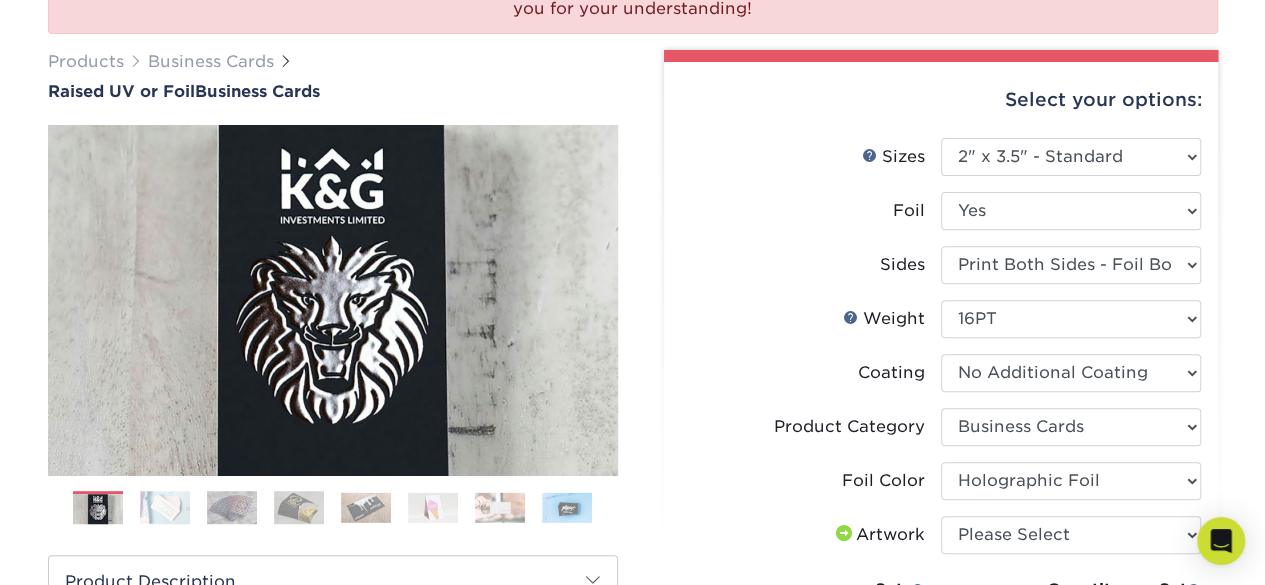 click at bounding box center (165, 507) 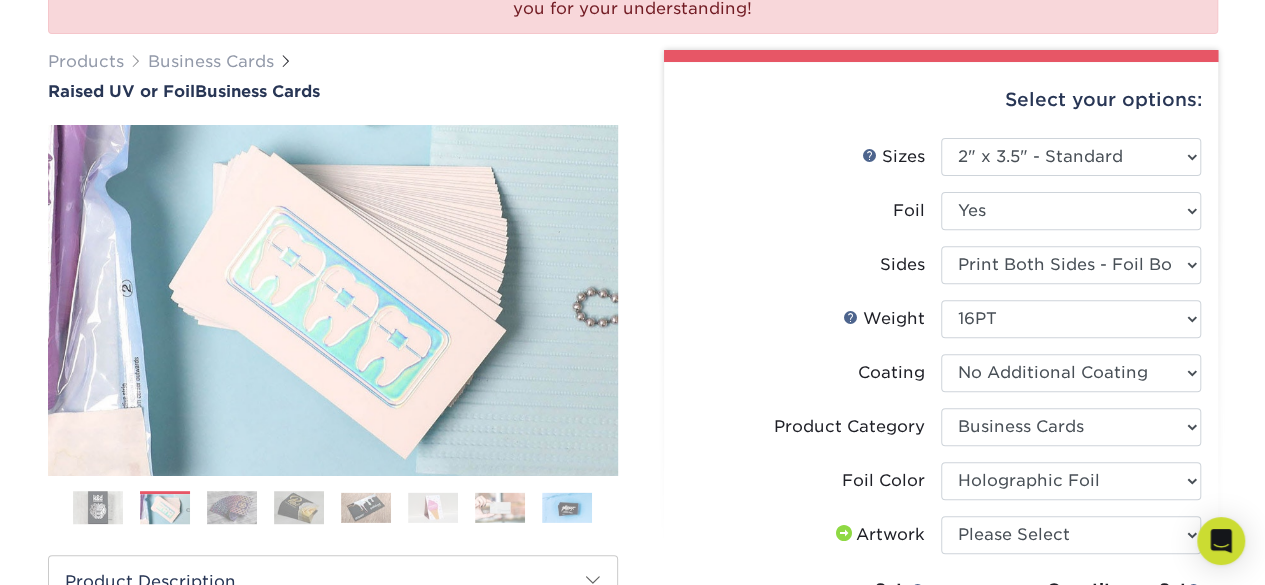 click at bounding box center [232, 507] 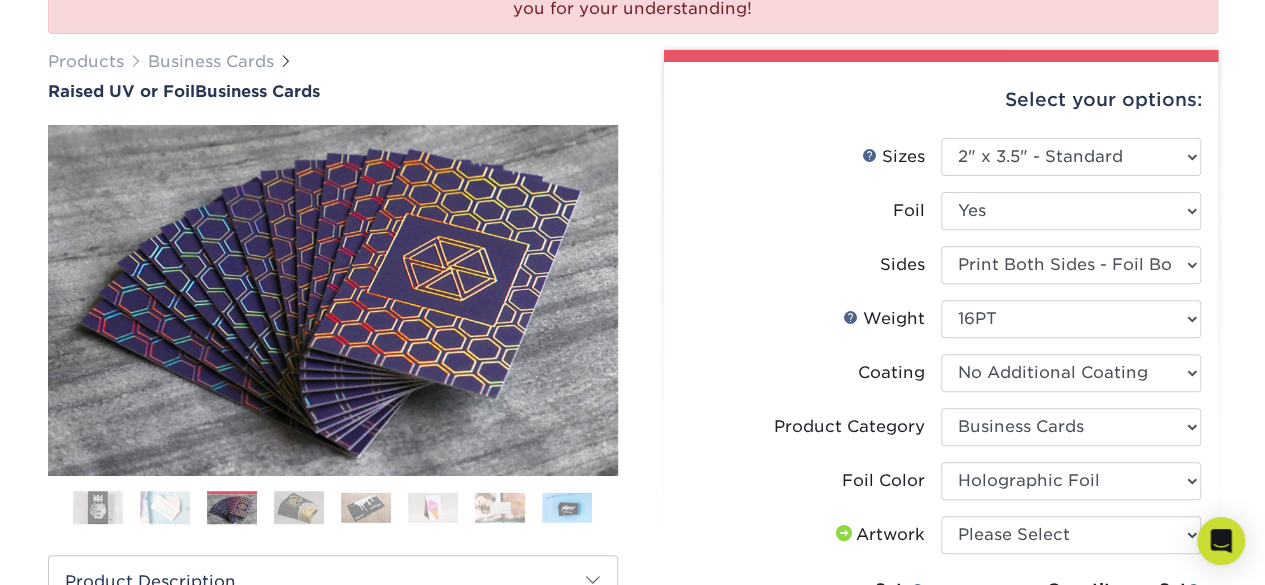 click at bounding box center (299, 507) 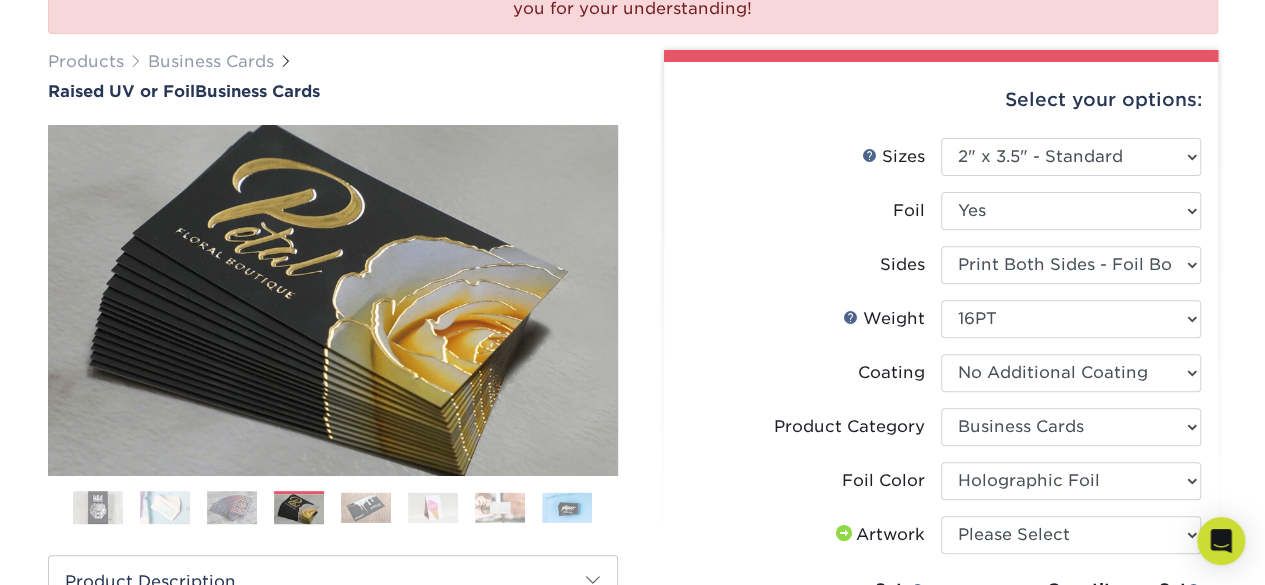 click at bounding box center [366, 507] 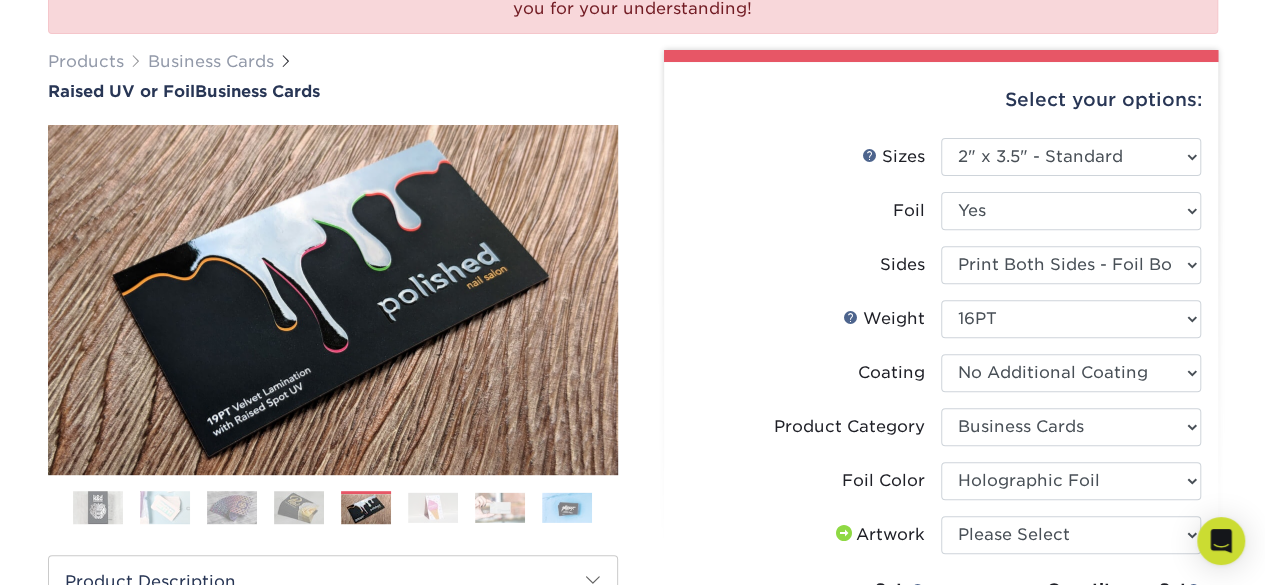click at bounding box center (433, 507) 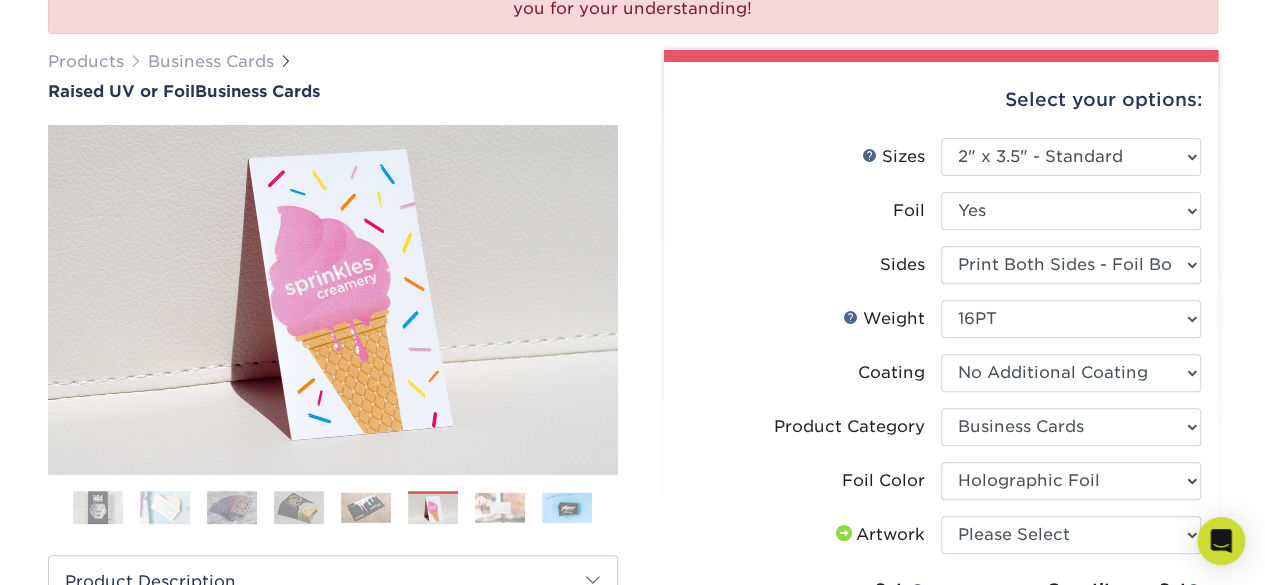 click at bounding box center (500, 507) 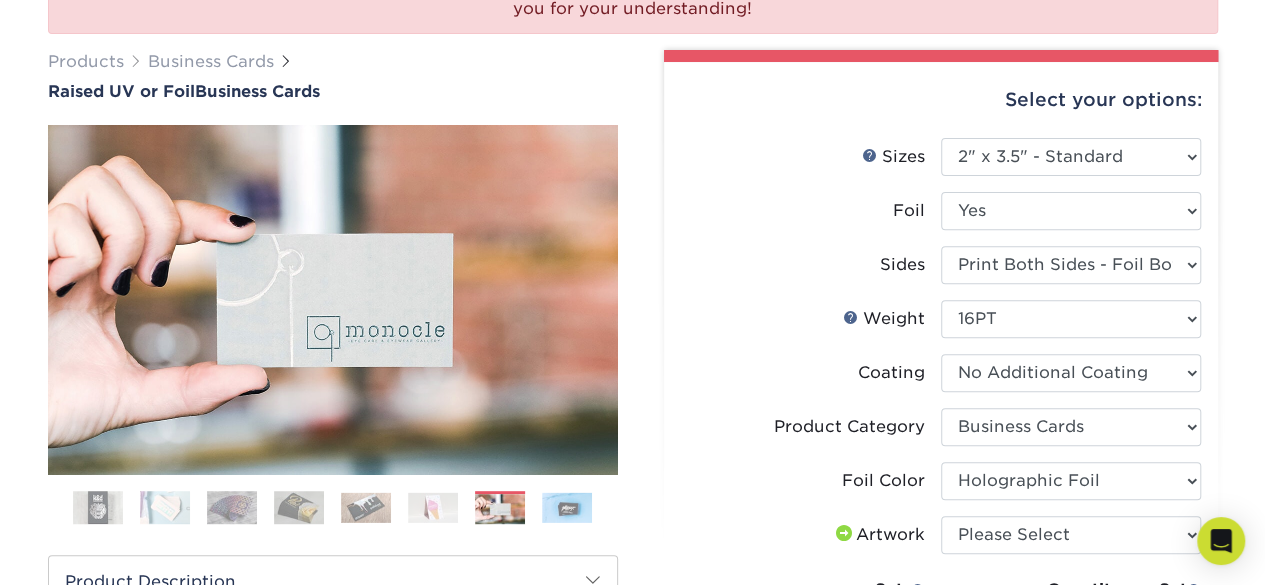 click at bounding box center [567, 507] 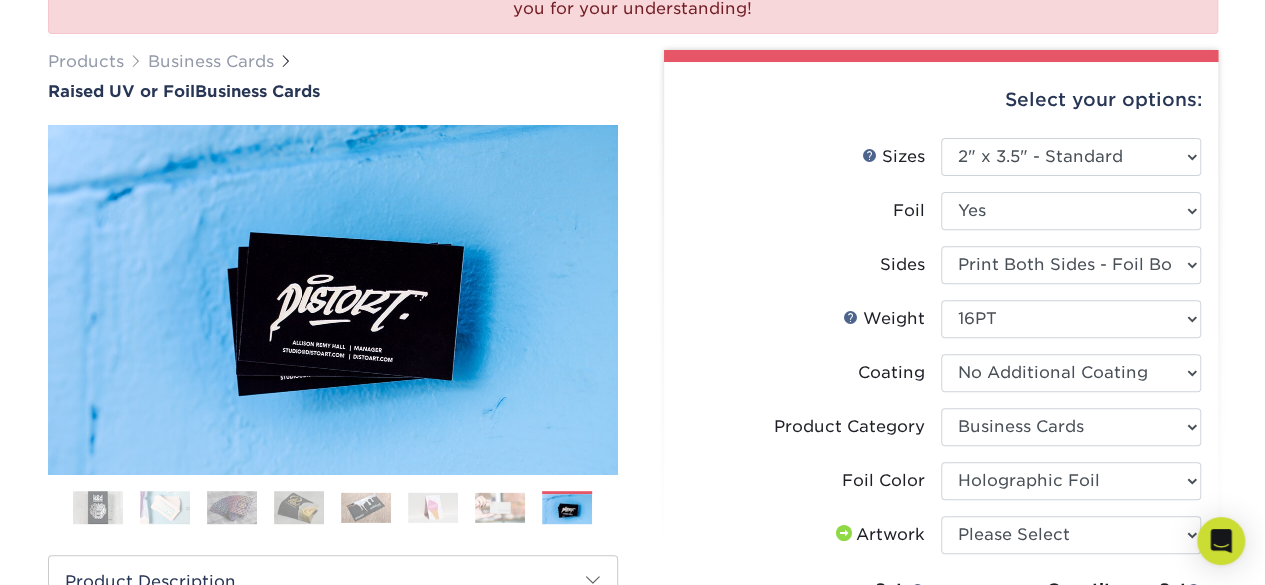 click at bounding box center (299, 507) 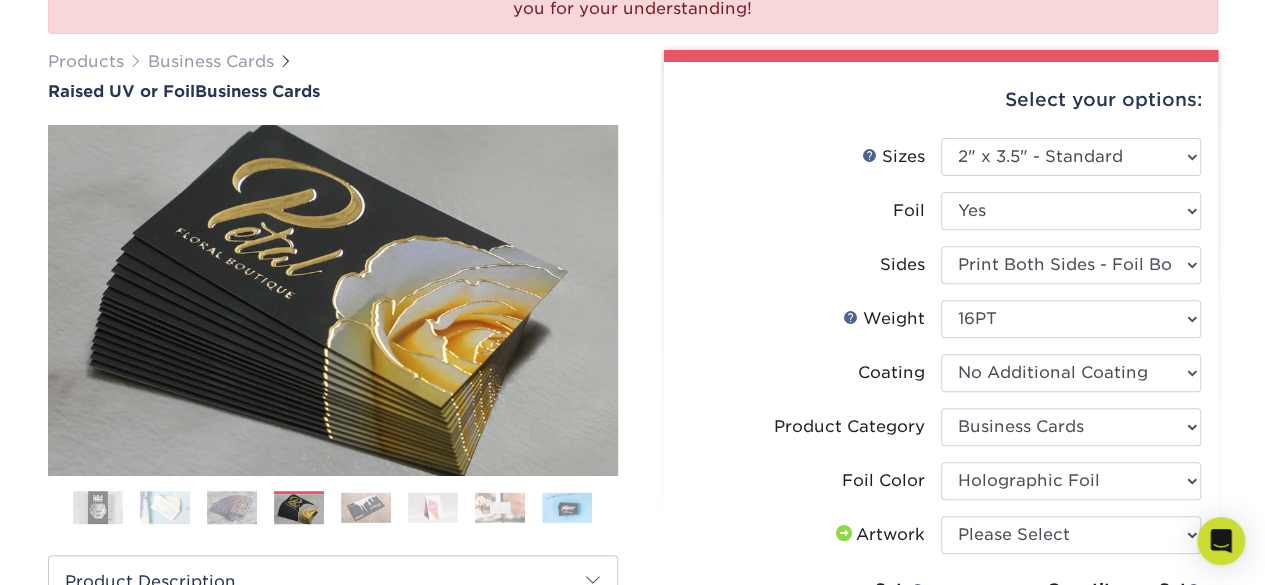 click at bounding box center [232, 507] 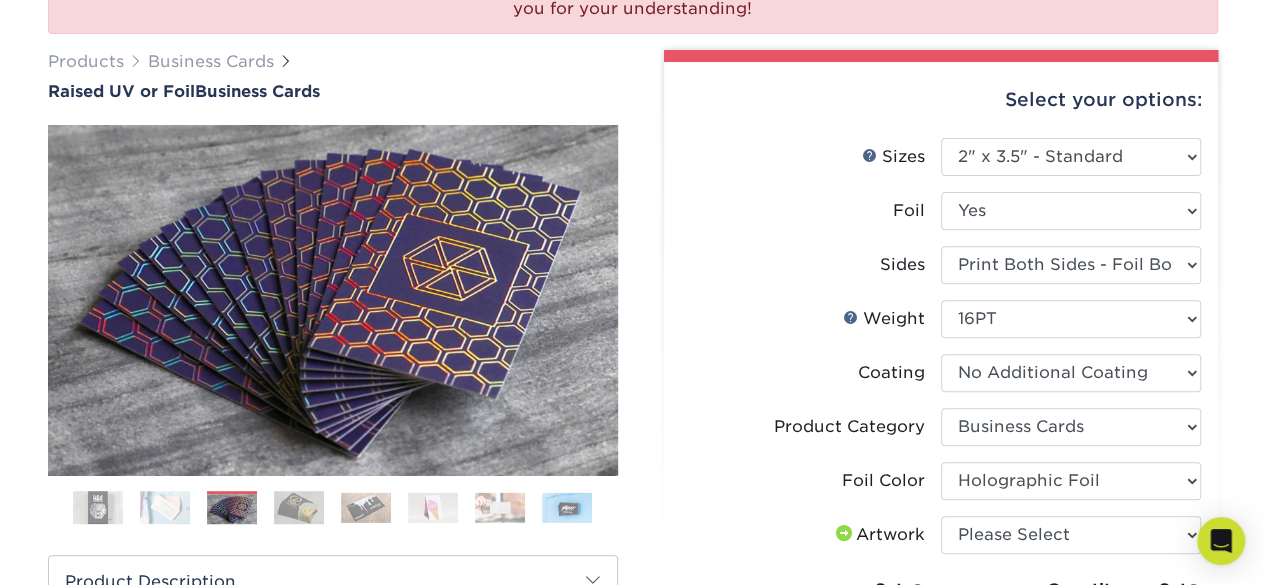 click at bounding box center (165, 507) 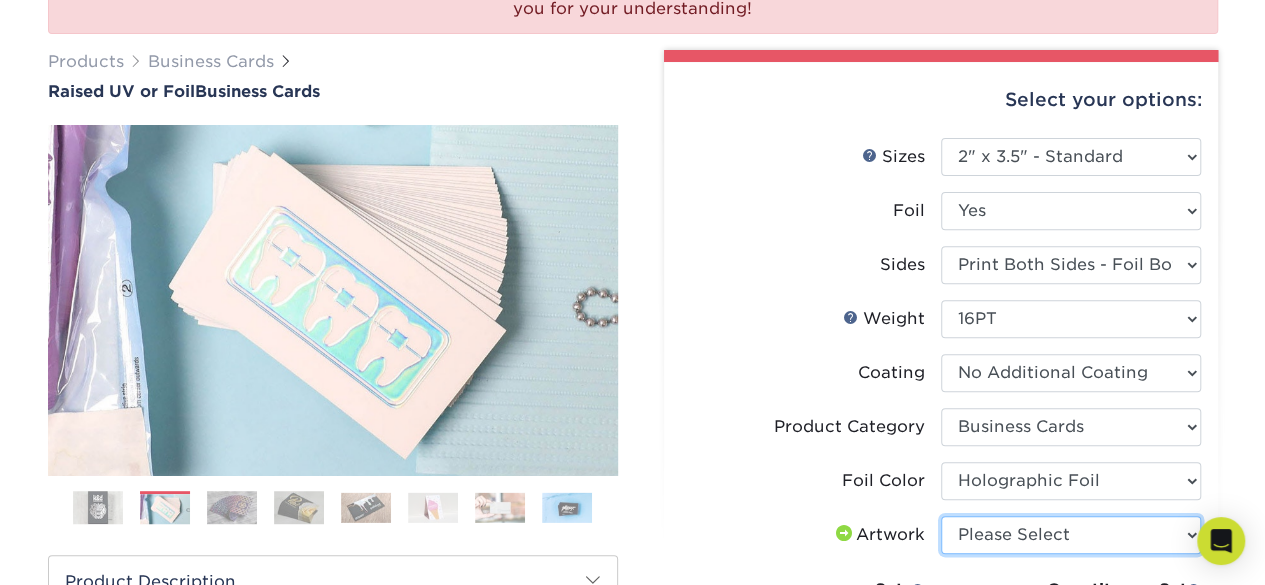 click on "Please Select I will upload files I need a design - $100" at bounding box center (1071, 535) 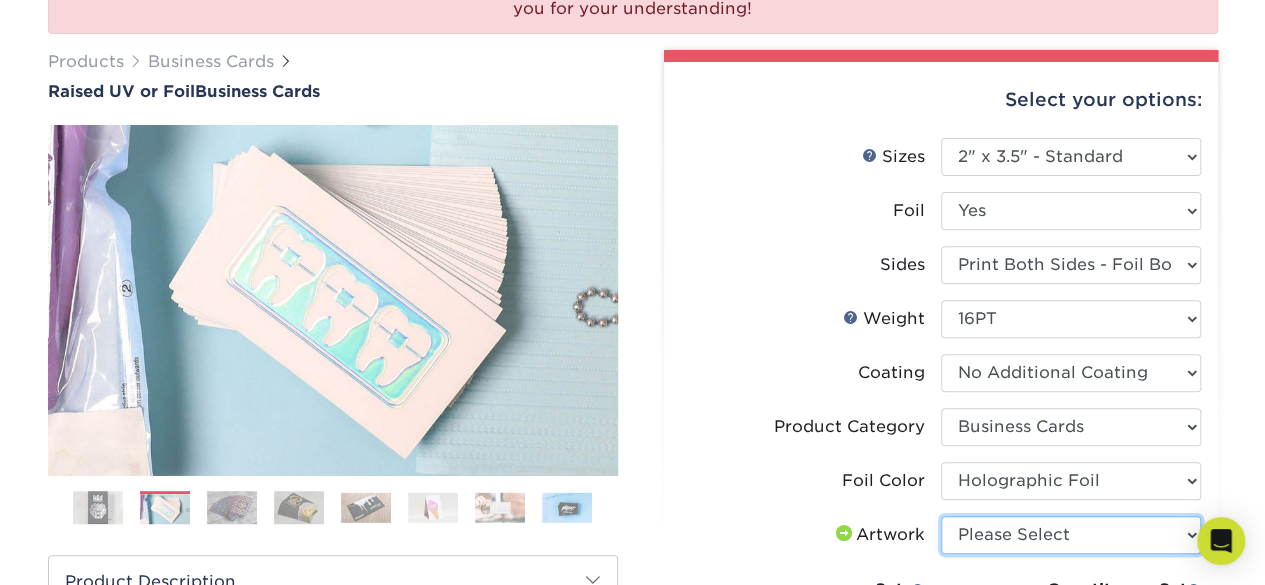 select on "upload" 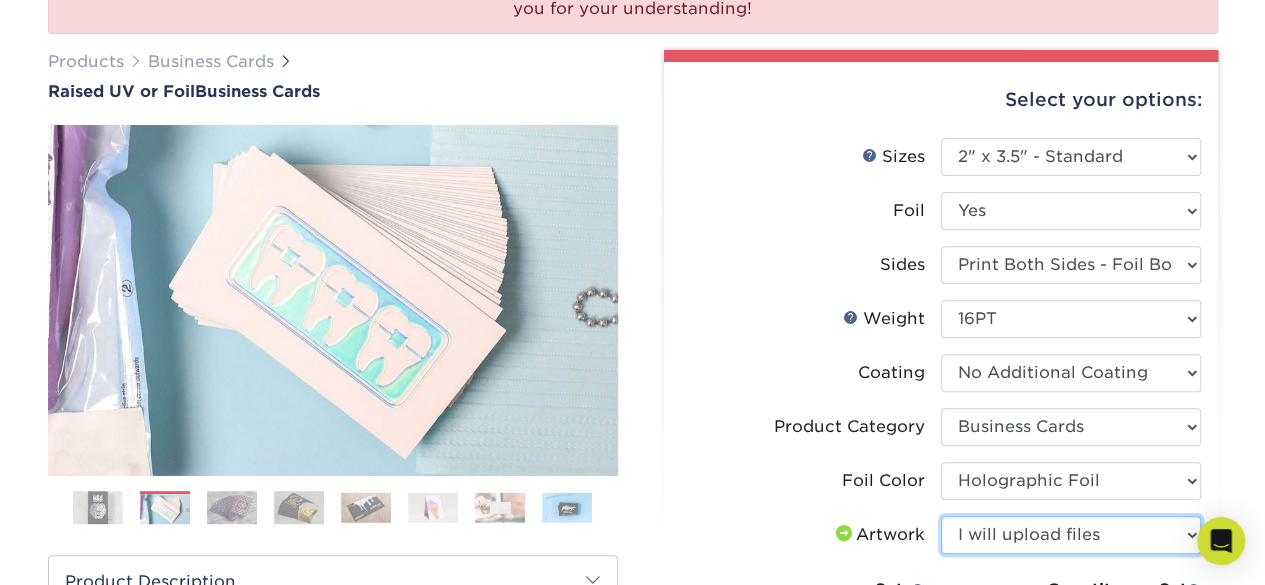 click on "Please Select I will upload files I need a design - $100" at bounding box center [1071, 535] 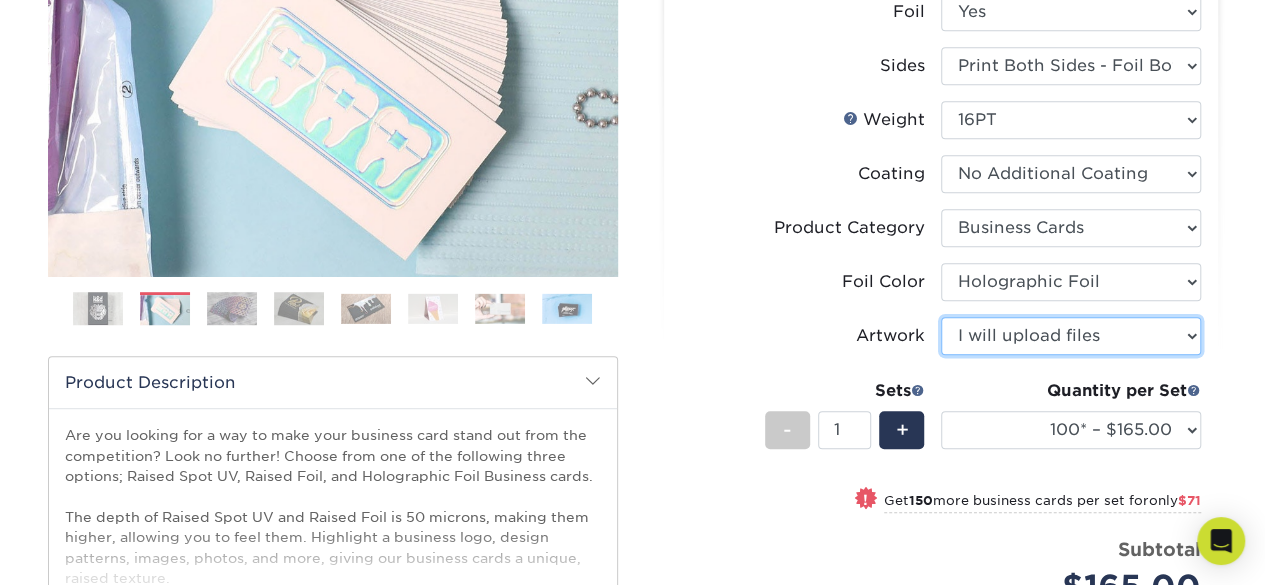 scroll, scrollTop: 459, scrollLeft: 0, axis: vertical 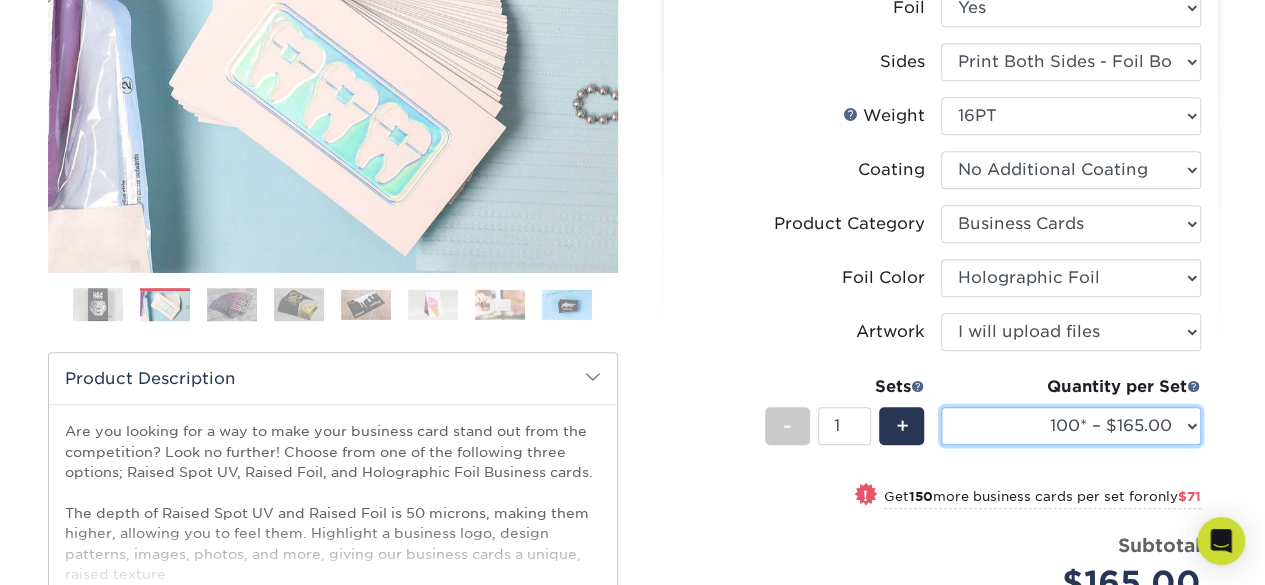 click on "100* – $165.00 250* – $236.00 500* – $319.00" at bounding box center (1071, 426) 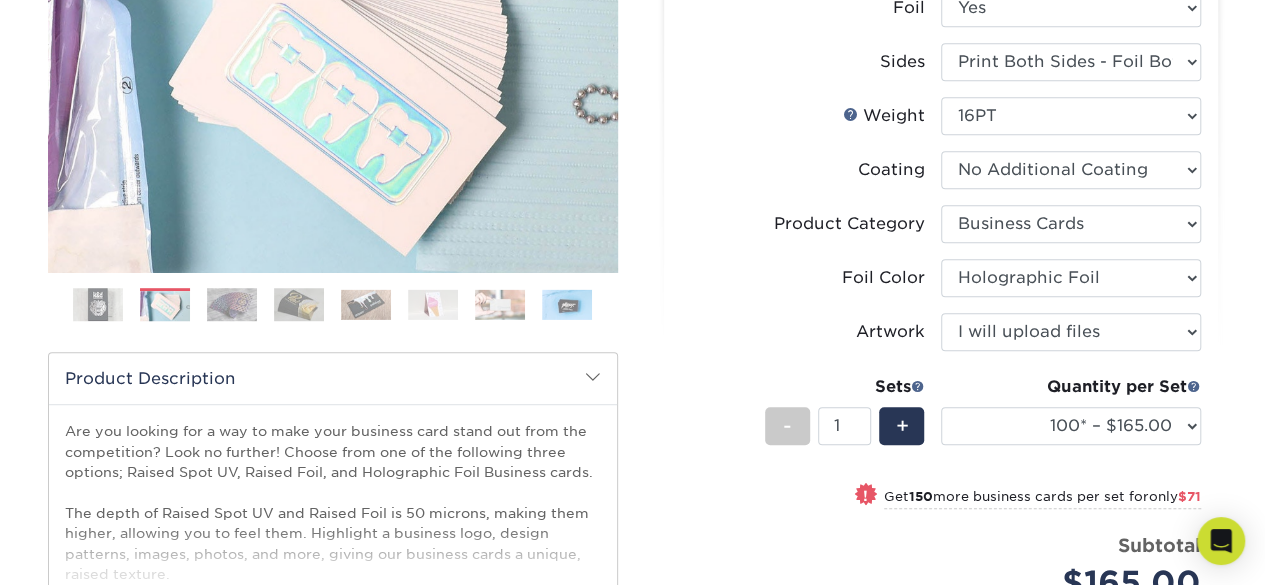 drag, startPoint x: 806, startPoint y: 4, endPoint x: 799, endPoint y: 18, distance: 15.652476 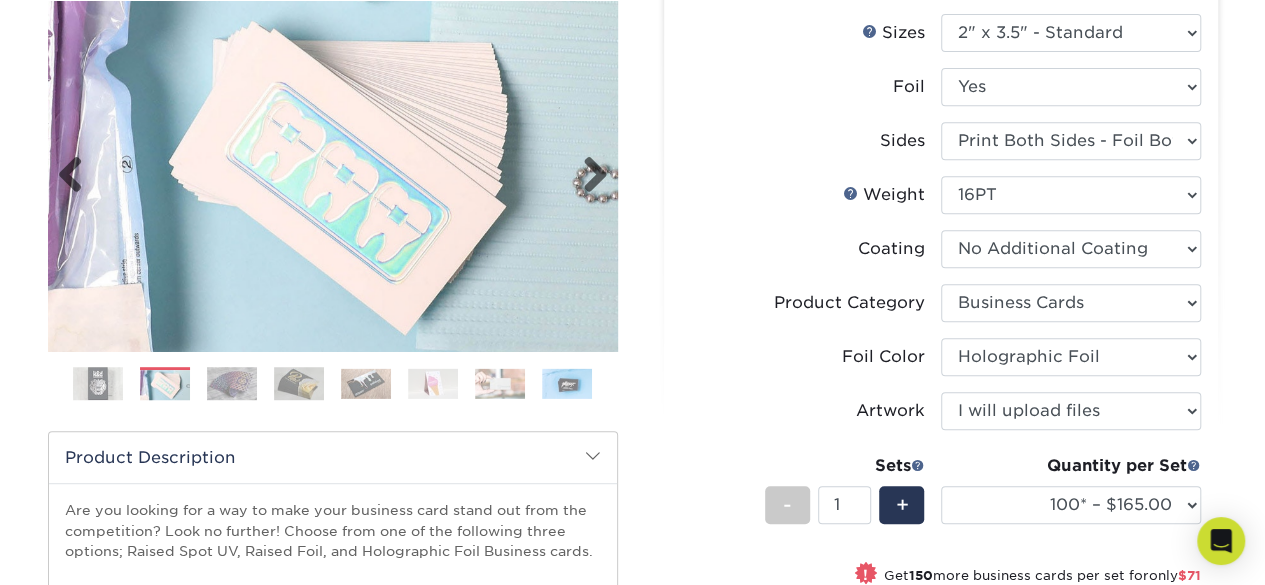 scroll, scrollTop: 379, scrollLeft: 0, axis: vertical 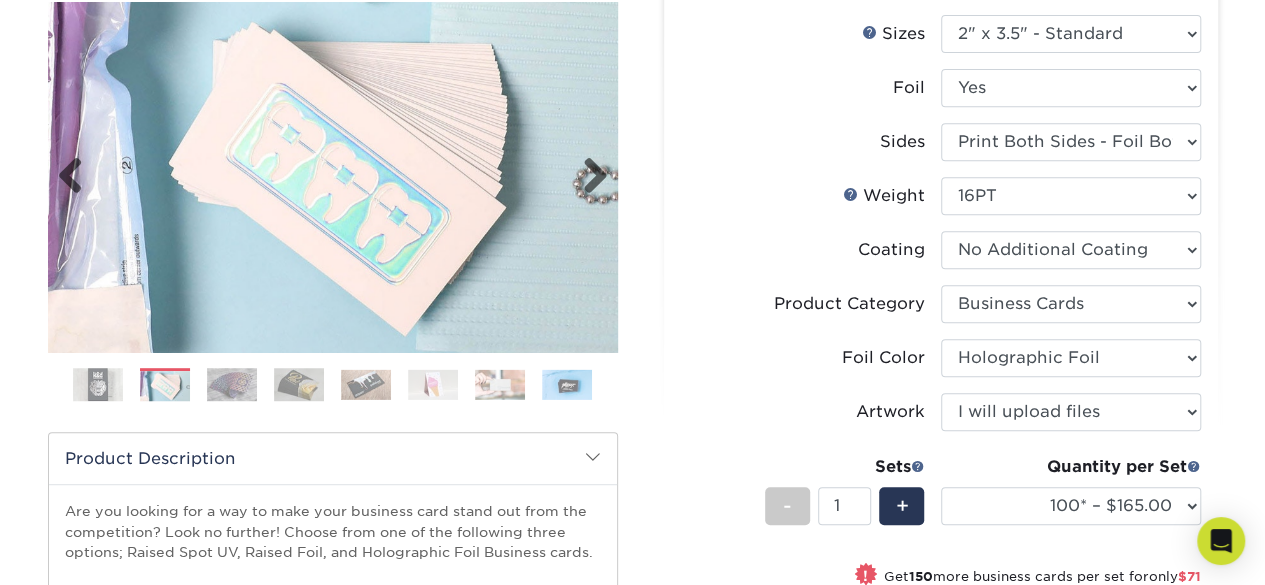 click at bounding box center (333, 177) 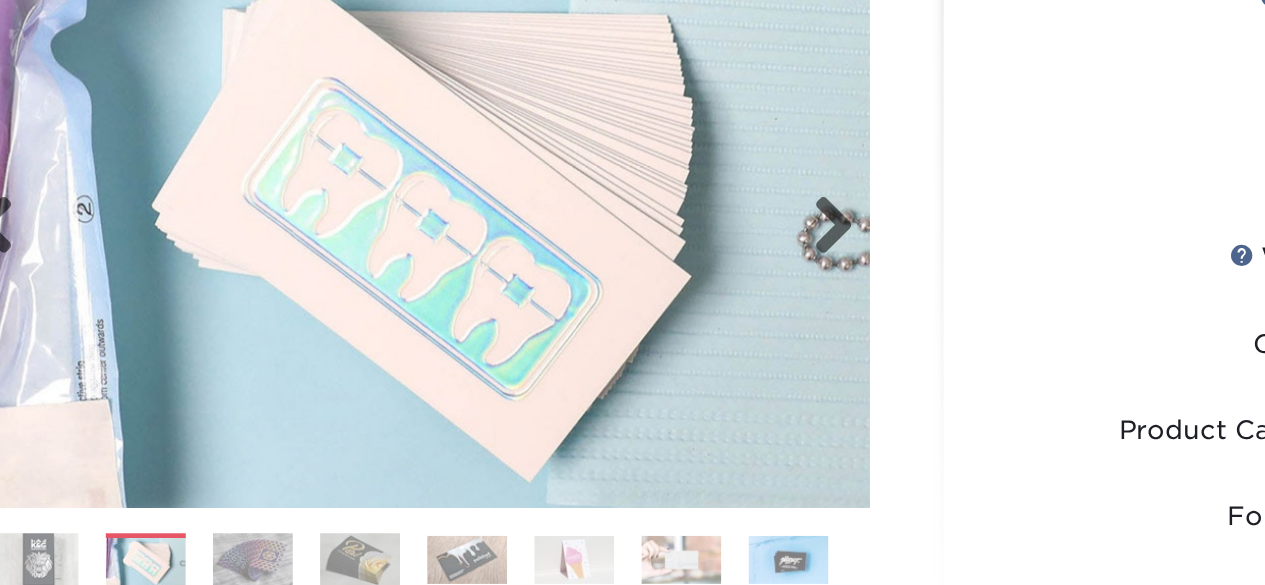 scroll, scrollTop: 379, scrollLeft: 0, axis: vertical 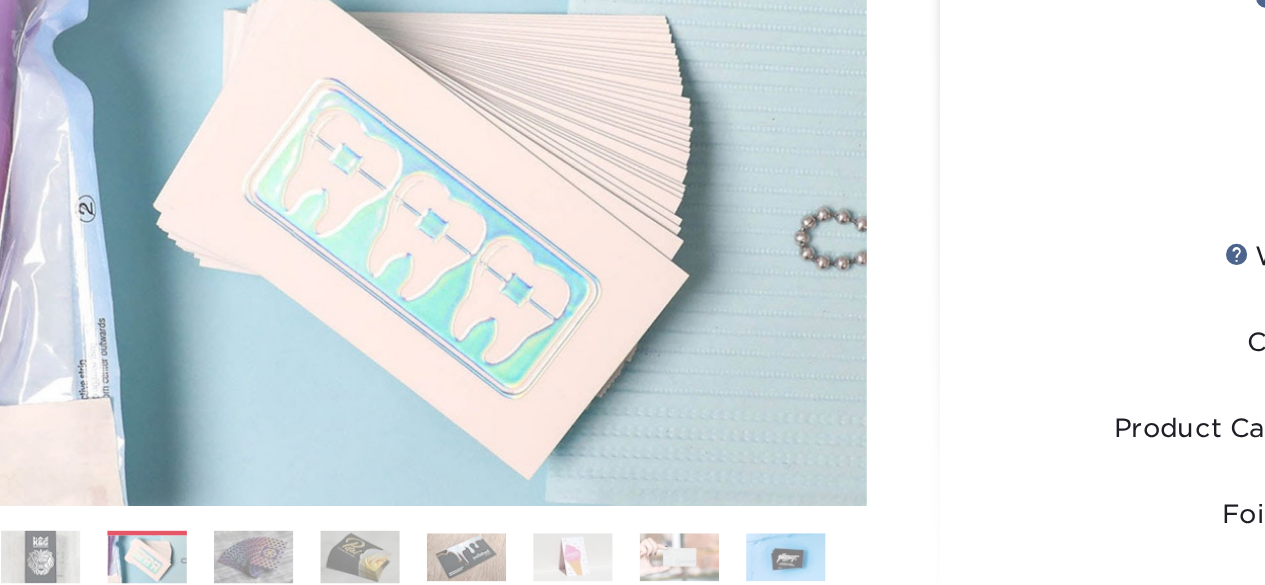 click at bounding box center [366, 384] 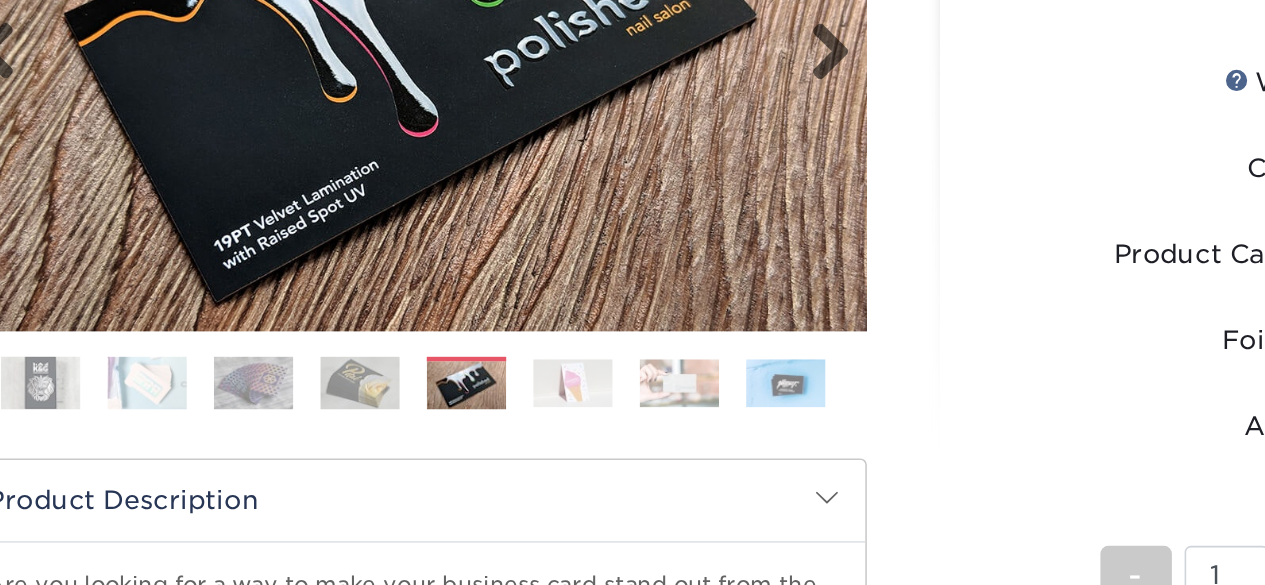 scroll, scrollTop: 379, scrollLeft: 0, axis: vertical 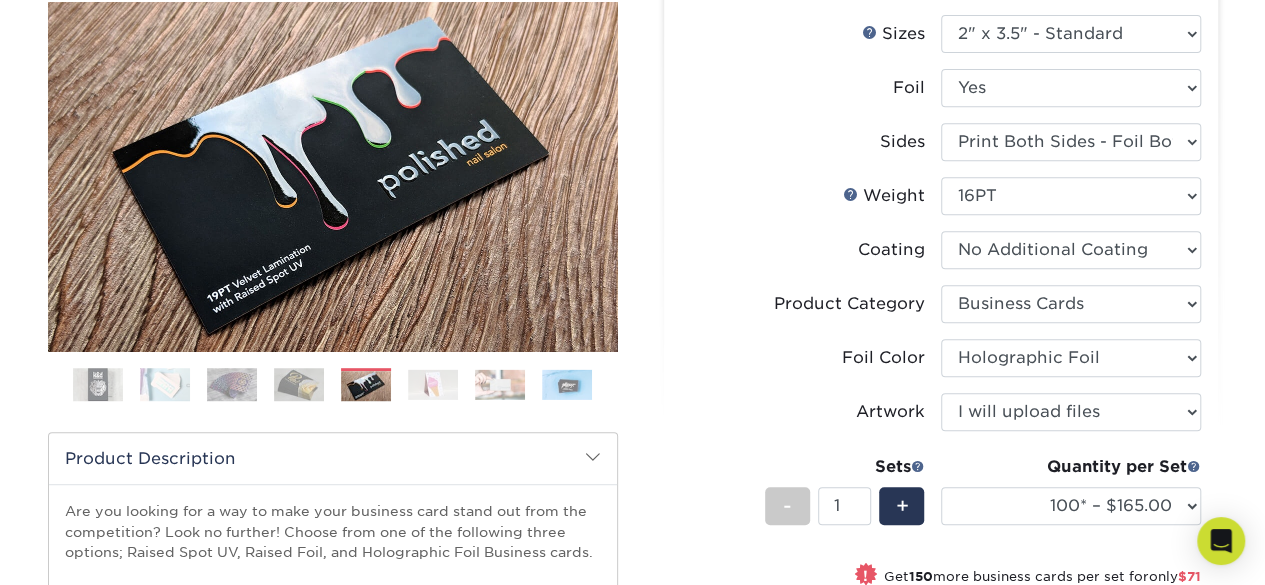 click at bounding box center [433, 384] 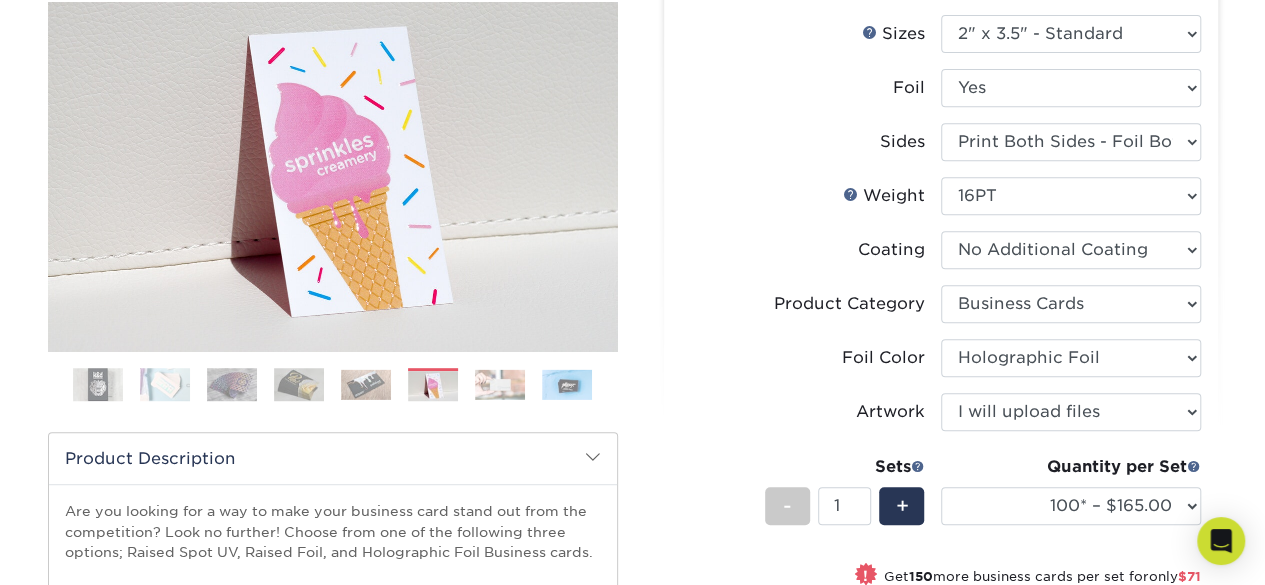 click at bounding box center (299, 384) 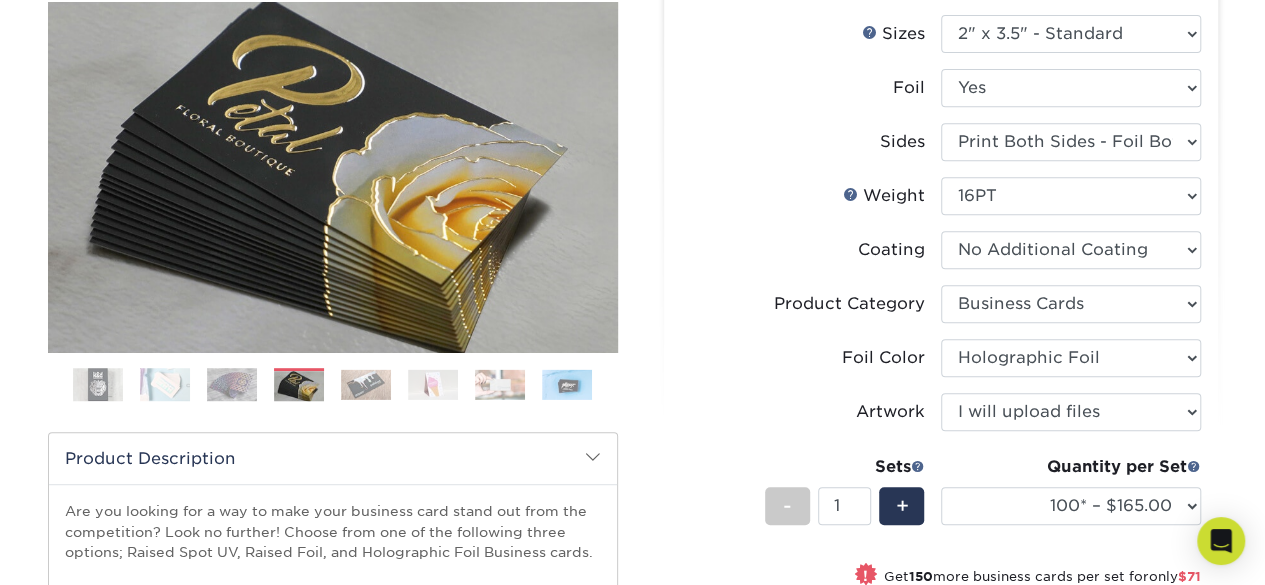 click at bounding box center (98, 385) 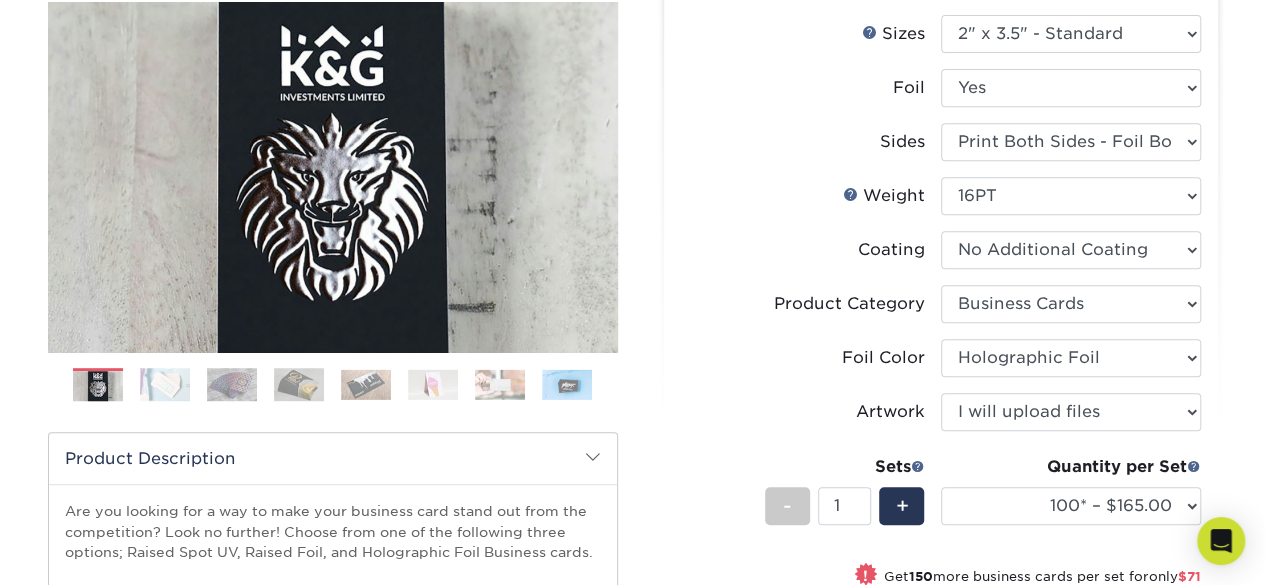 click at bounding box center (165, 384) 